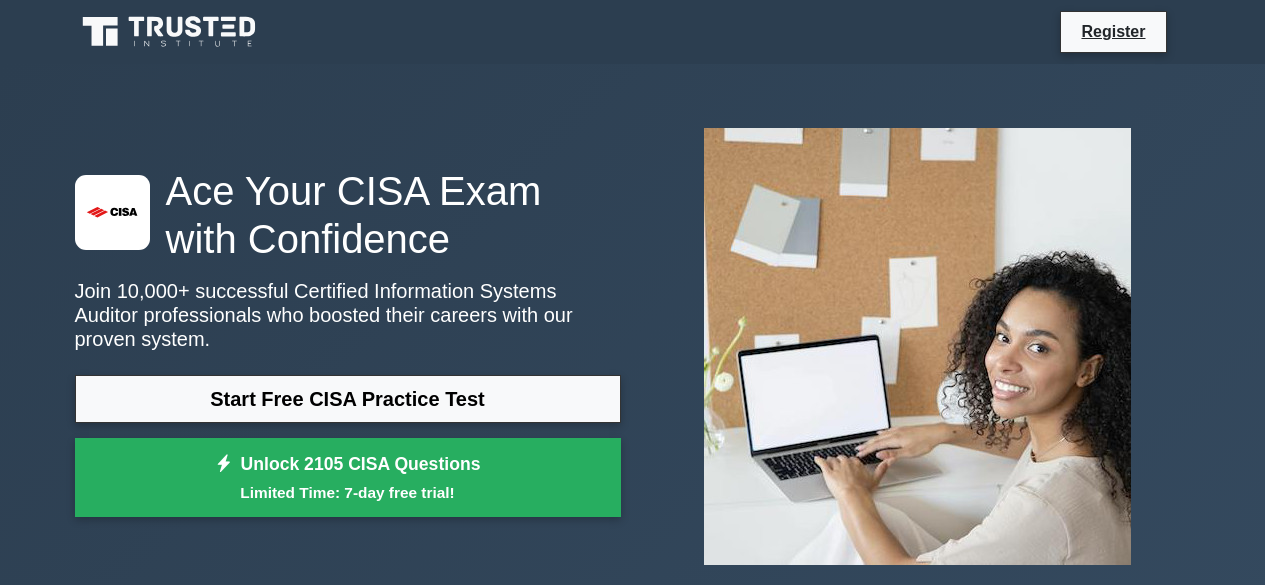 scroll, scrollTop: 0, scrollLeft: 0, axis: both 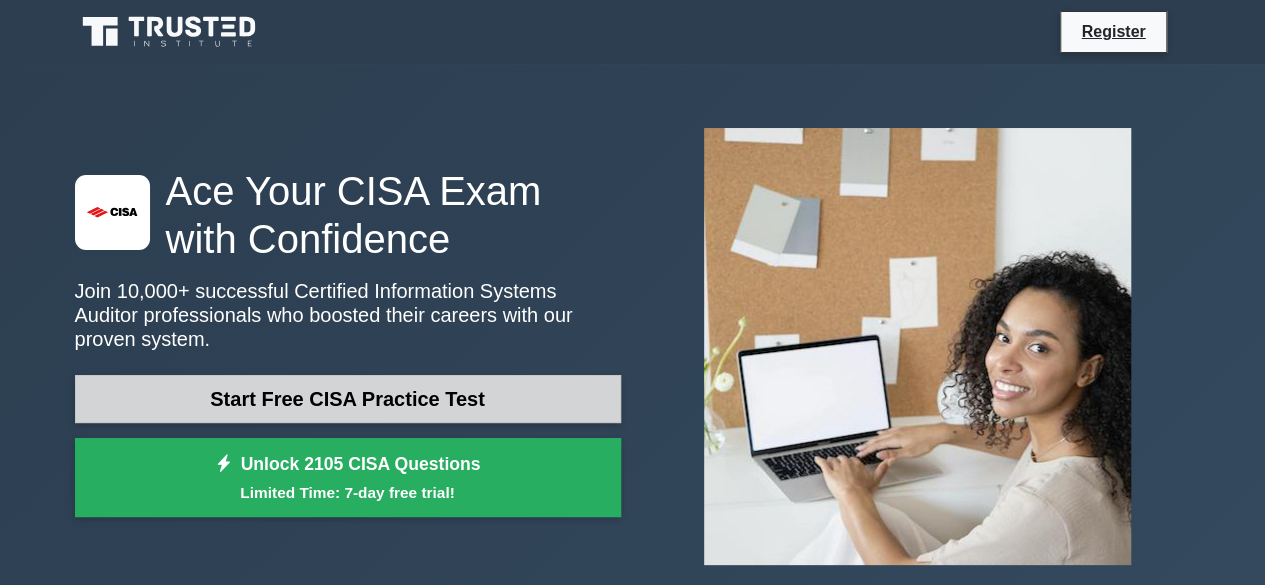 click on "Start Free CISA Practice Test" at bounding box center (348, 399) 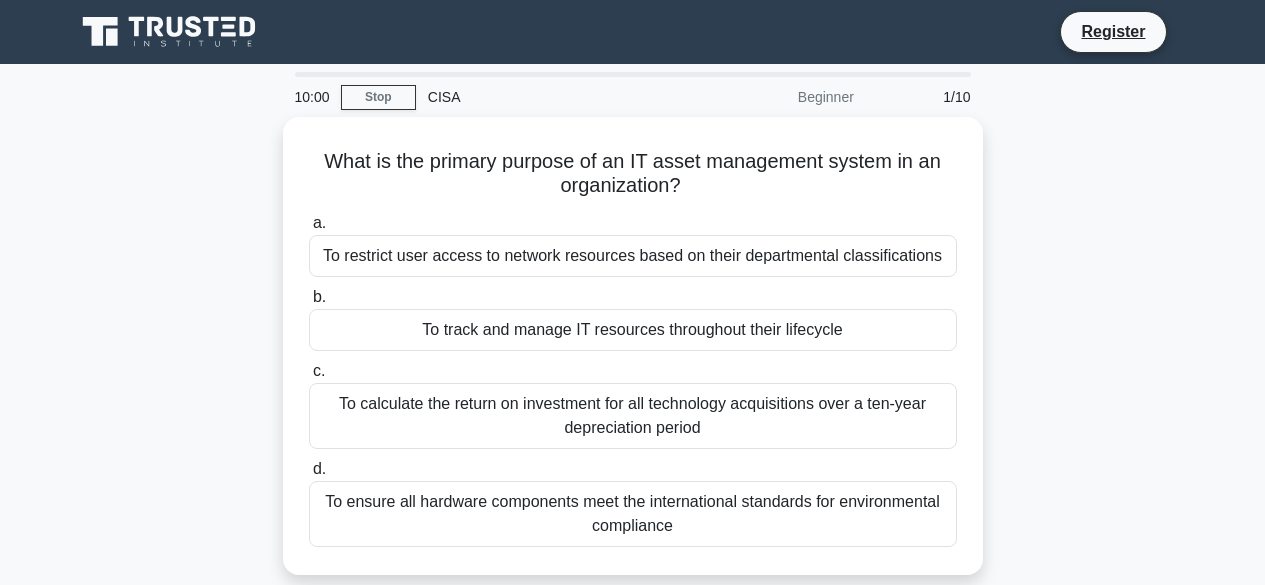 scroll, scrollTop: 0, scrollLeft: 0, axis: both 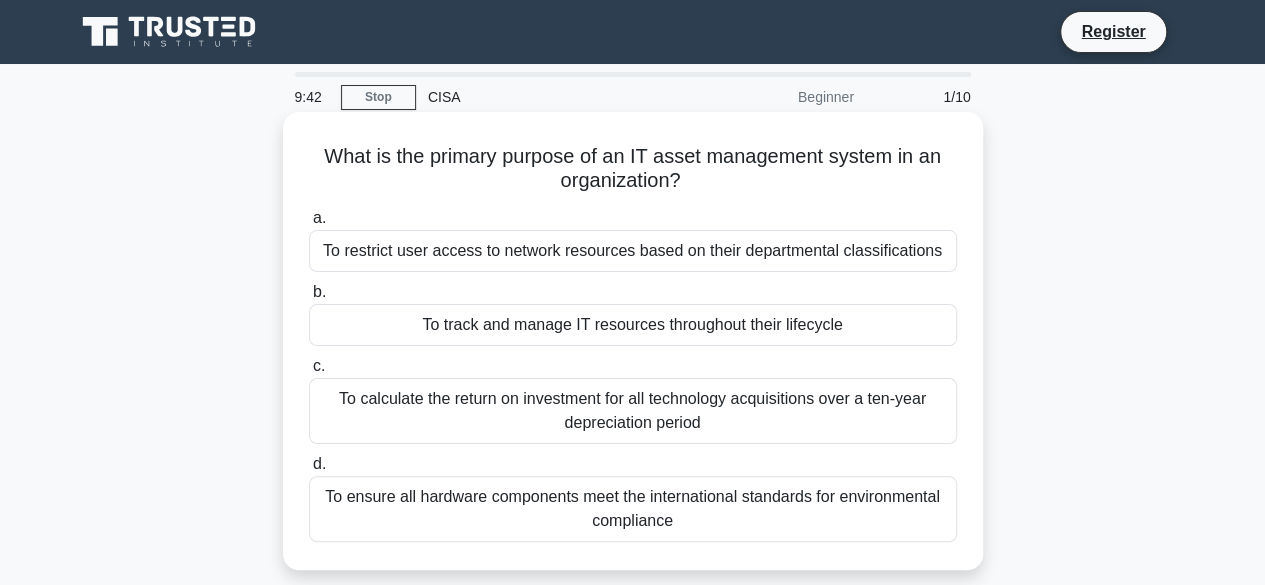click on "To ensure all hardware components meet the international standards for environmental compliance" at bounding box center (633, 509) 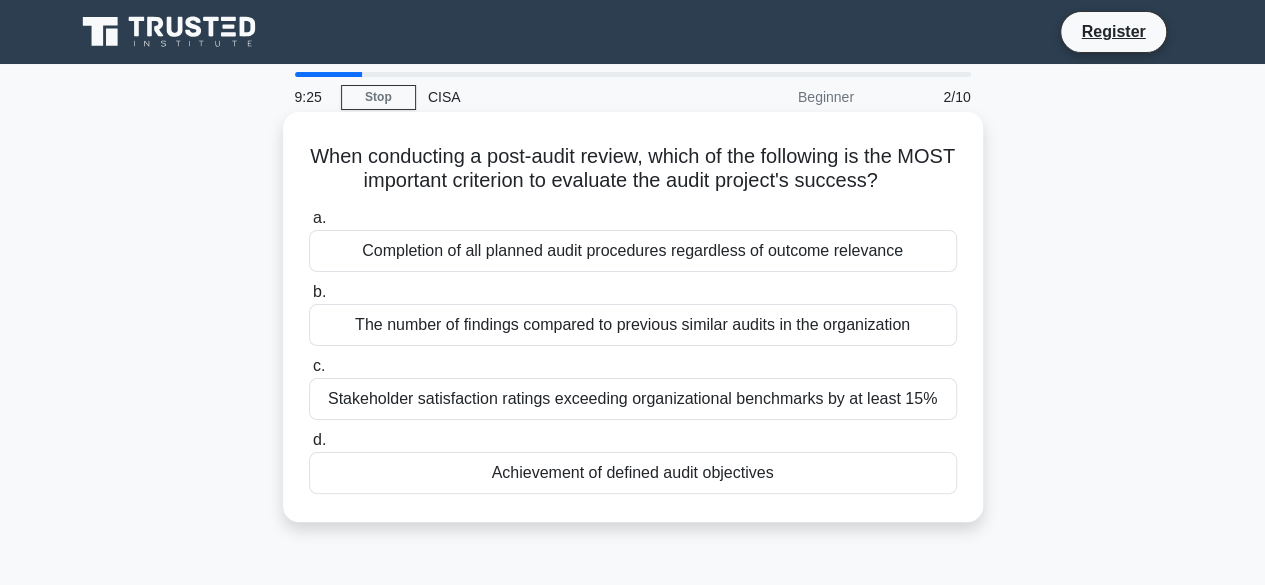 click on "Achievement of defined audit objectives" at bounding box center (633, 473) 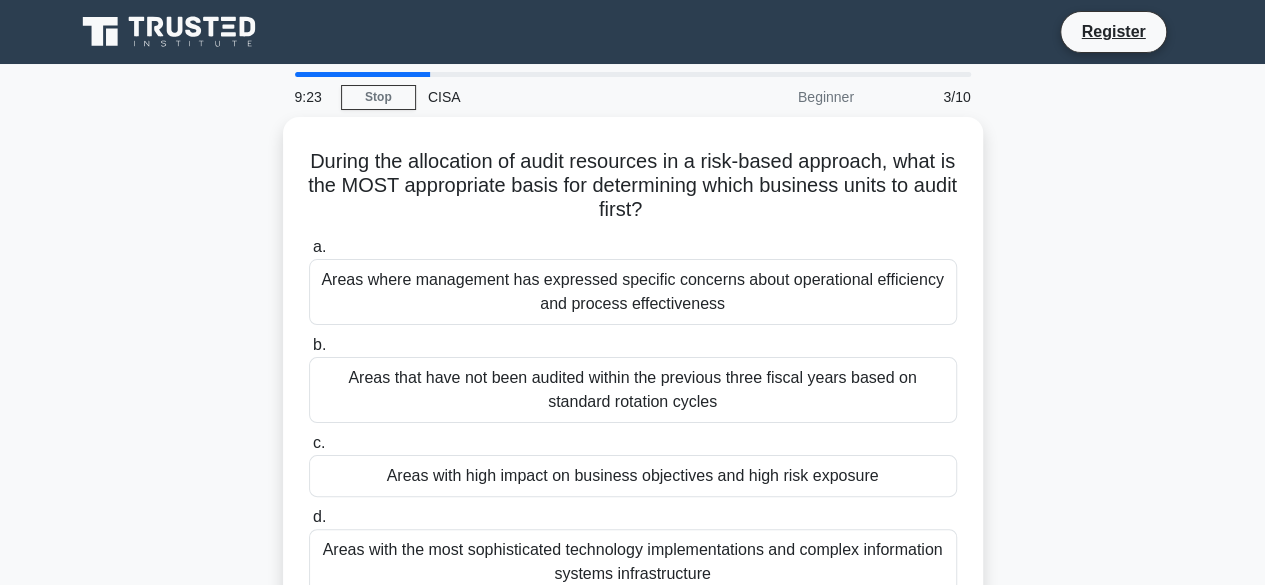 click on "During the allocation of audit resources in a risk-based approach, what is the MOST appropriate basis for determining which business units to audit first?
.spinner_0XTQ{transform-origin:center;animation:spinner_y6GP .75s linear infinite}@keyframes spinner_y6GP{100%{transform:rotate(360deg)}}
a.
b.
c. d." at bounding box center [633, 382] 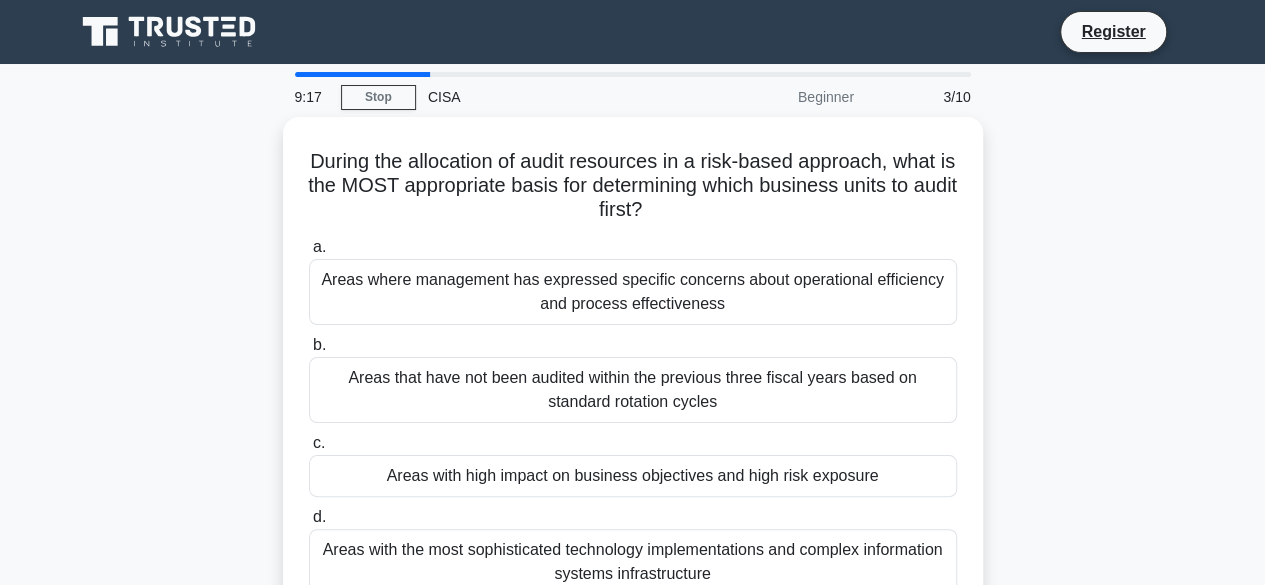 click on "During the allocation of audit resources in a risk-based approach, what is the MOST appropriate basis for determining which business units to audit first?
.spinner_0XTQ{transform-origin:center;animation:spinner_y6GP .75s linear infinite}@keyframes spinner_y6GP{100%{transform:rotate(360deg)}}
a.
b.
c. d." at bounding box center [633, 382] 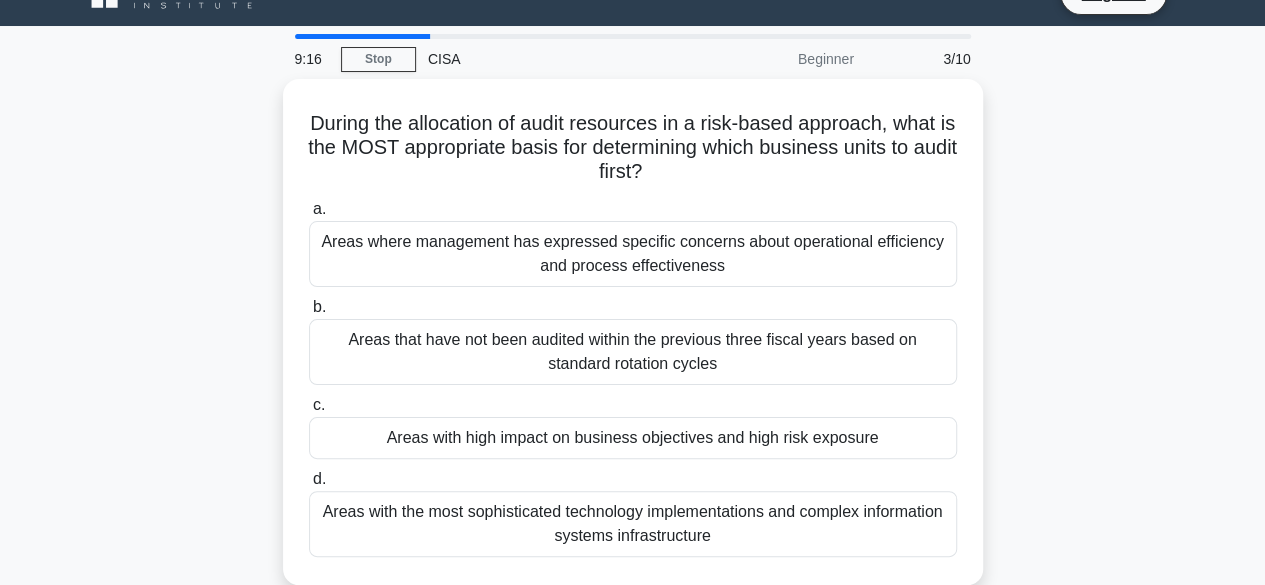 scroll, scrollTop: 40, scrollLeft: 0, axis: vertical 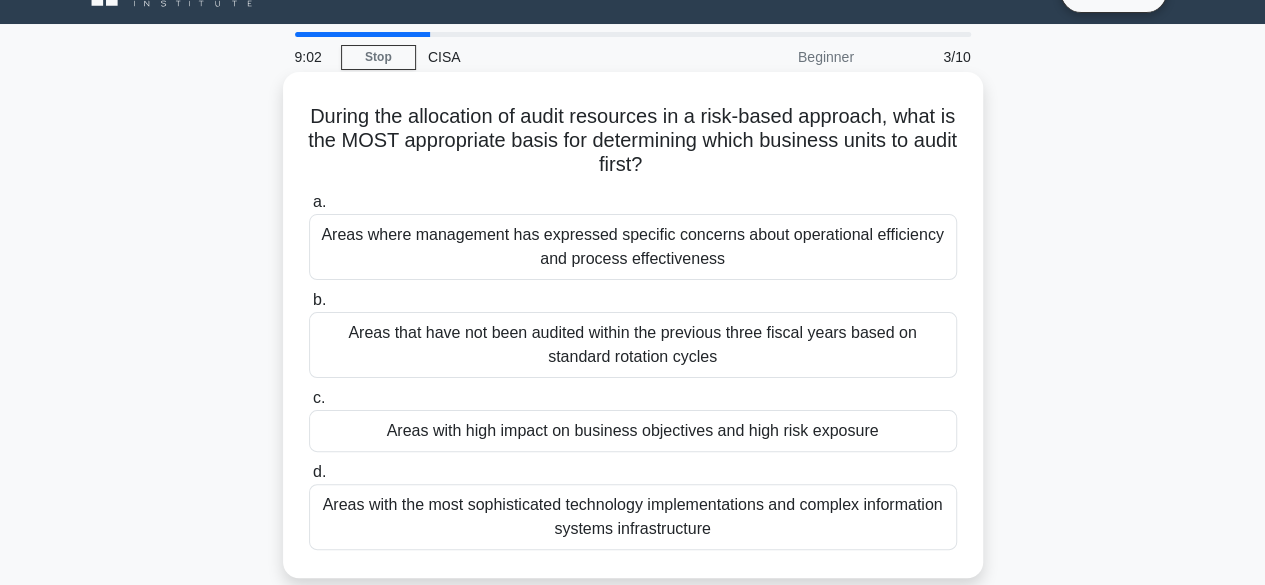 click on "Areas with high impact on business objectives and high risk exposure" at bounding box center [633, 431] 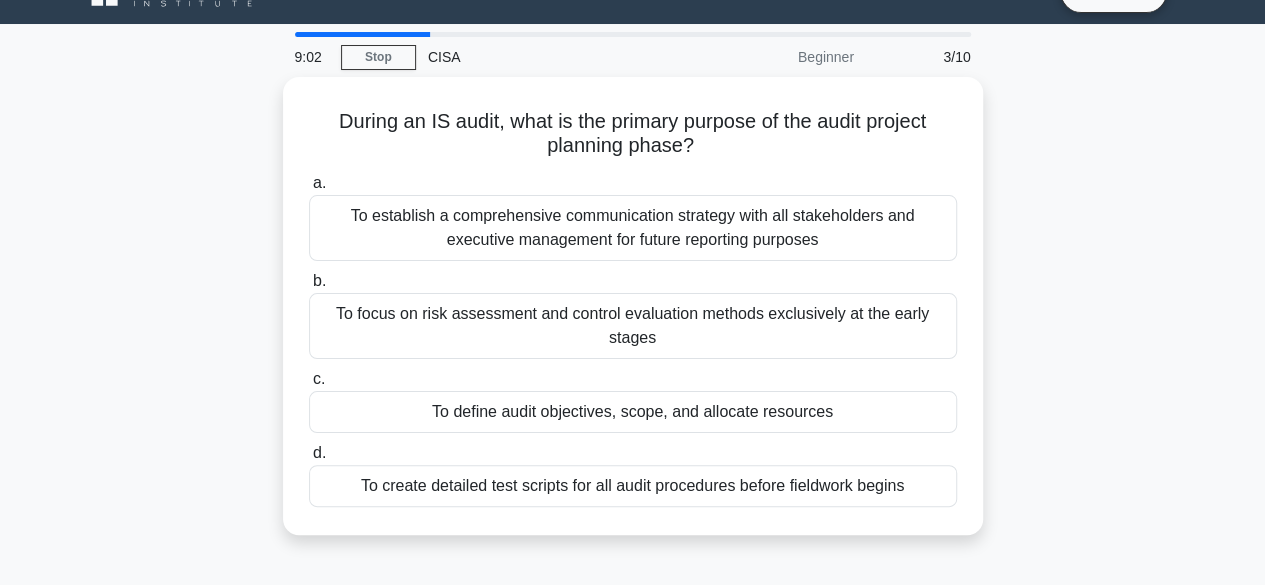 scroll, scrollTop: 0, scrollLeft: 0, axis: both 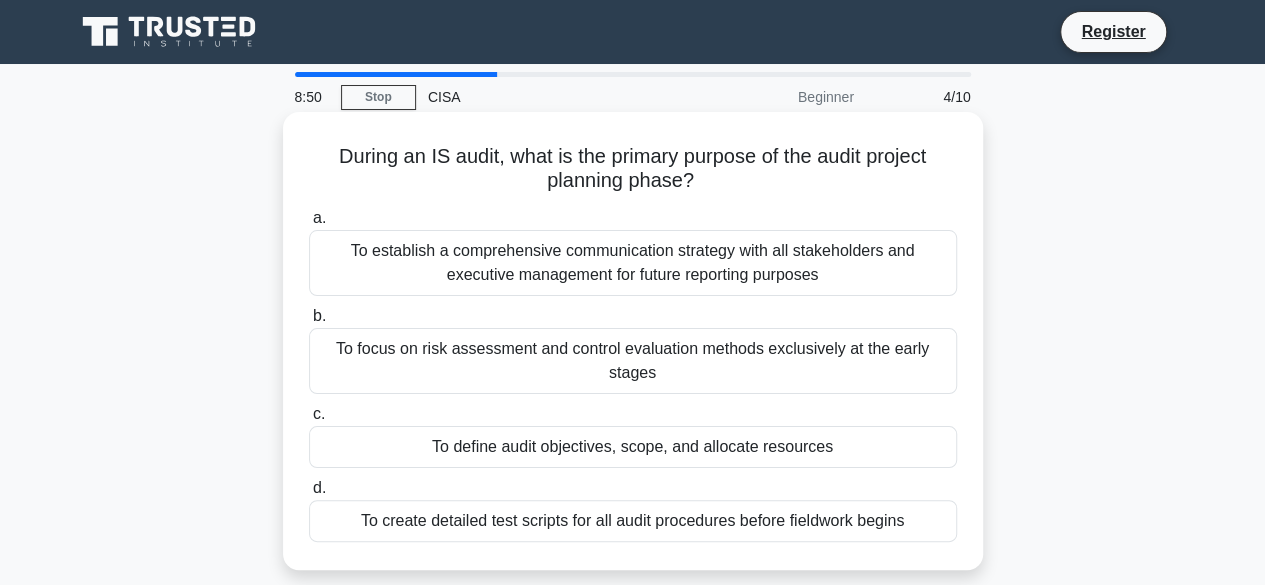 click on "To define audit objectives, scope, and allocate resources" at bounding box center [633, 447] 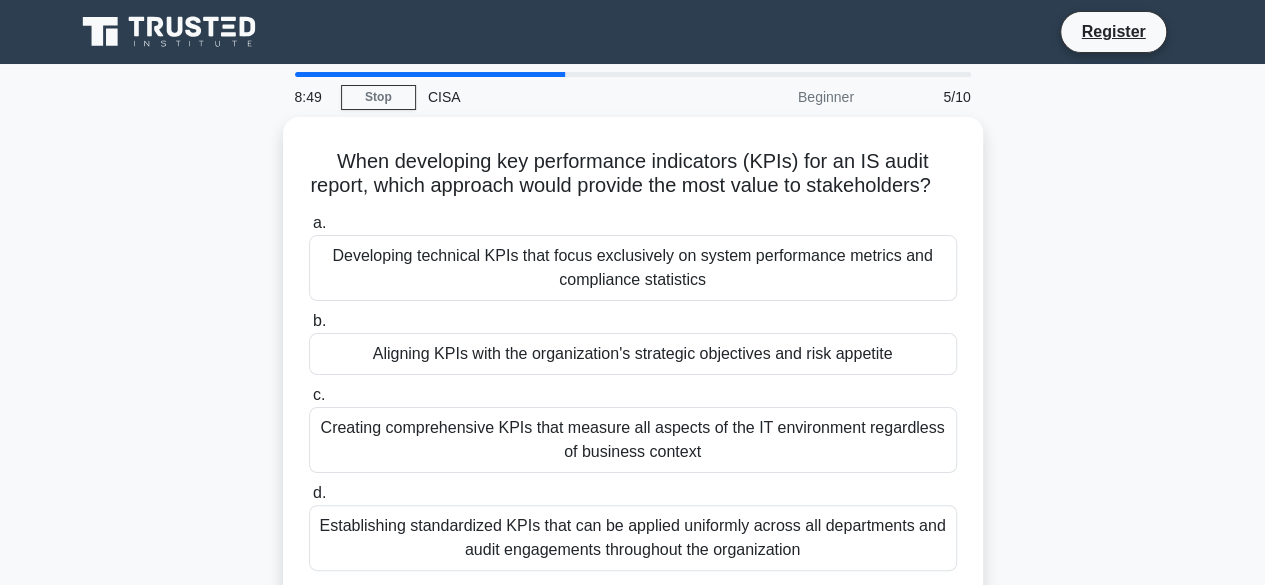 click on "When developing key performance indicators (KPIs) for an IS audit report, which approach would provide the most value to stakeholders?
.spinner_0XTQ{transform-origin:center;animation:spinner_y6GP .75s linear infinite}@keyframes spinner_y6GP{100%{transform:rotate(360deg)}}
a.
Developing technical KPIs that focus exclusively on system performance metrics and compliance statistics
b. c. d." at bounding box center (633, 370) 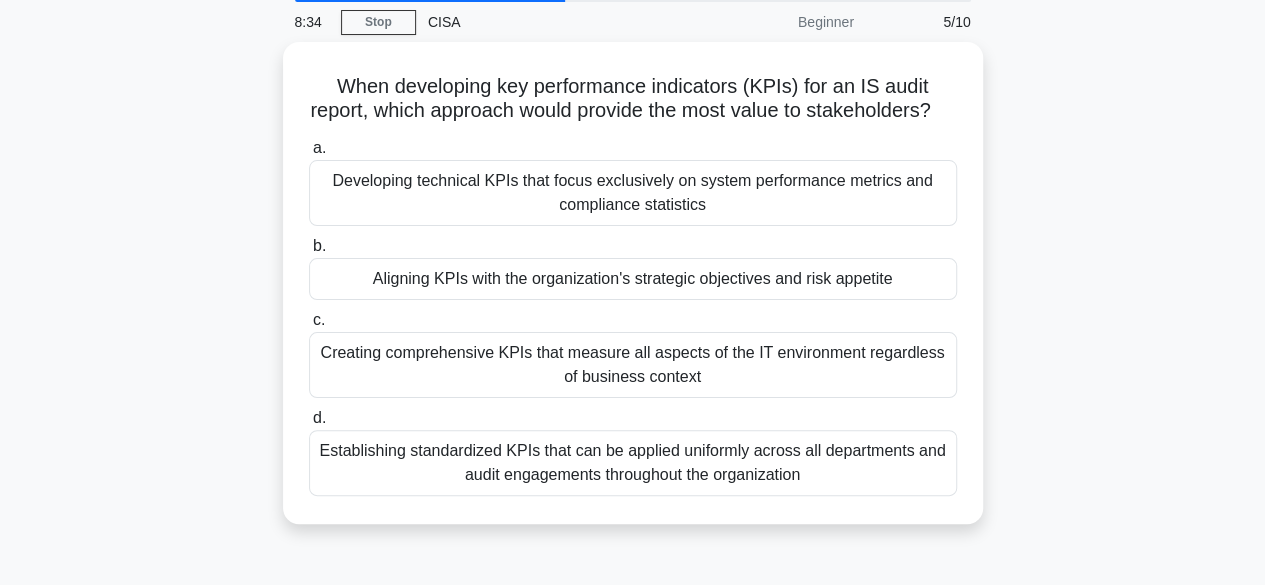 scroll, scrollTop: 80, scrollLeft: 0, axis: vertical 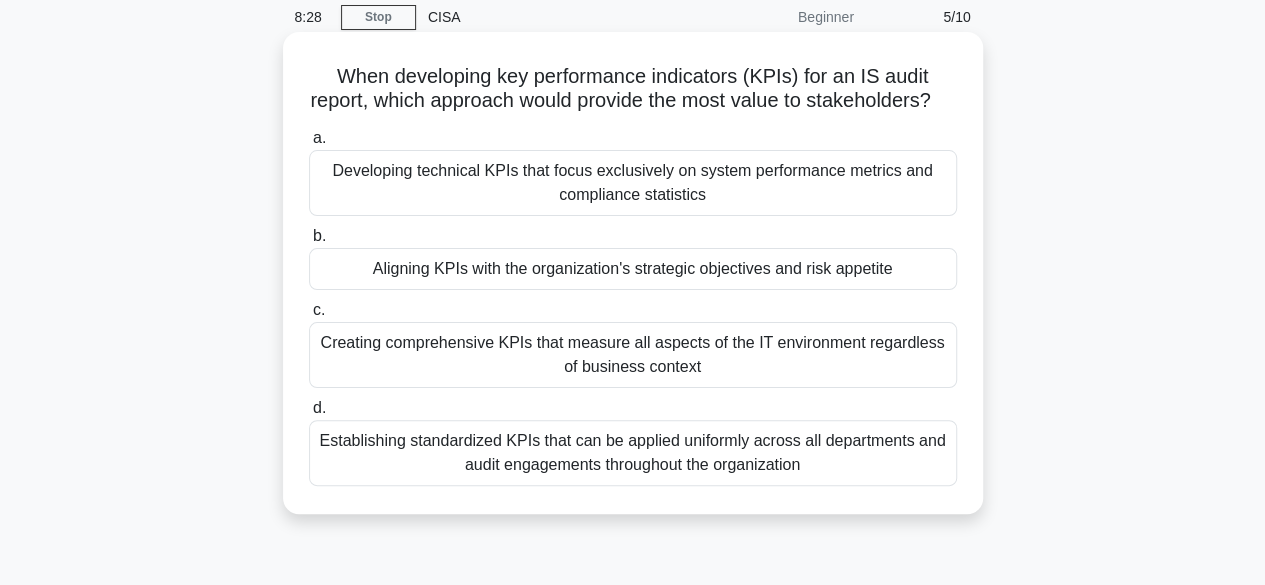 click on "Aligning KPIs with the organization's strategic objectives and risk appetite" at bounding box center [633, 269] 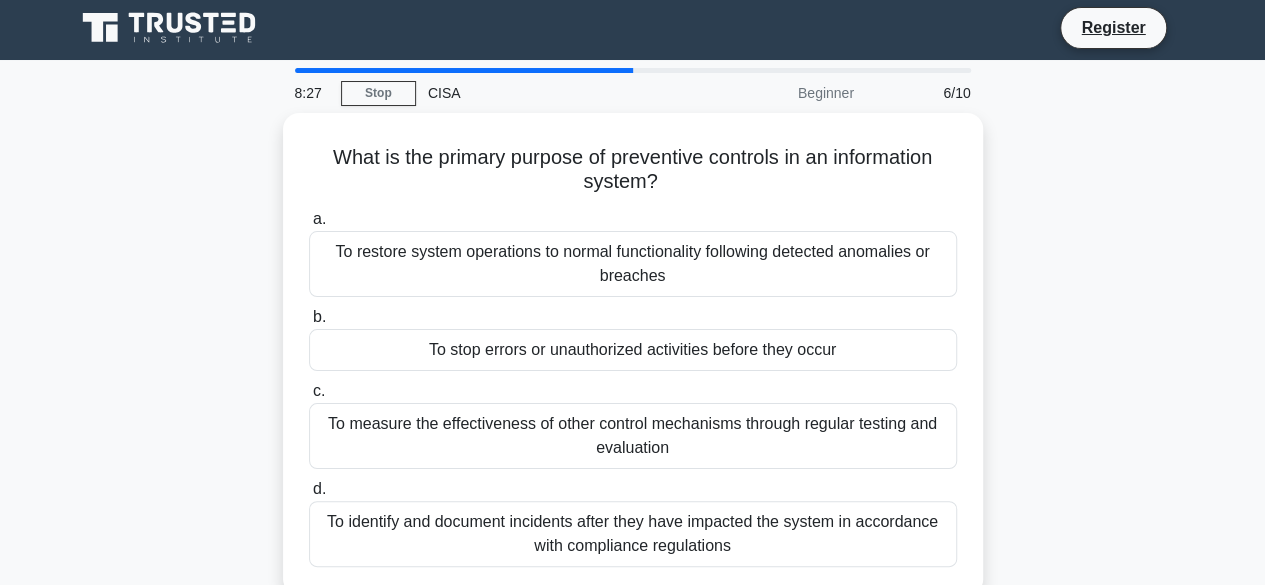 scroll, scrollTop: 0, scrollLeft: 0, axis: both 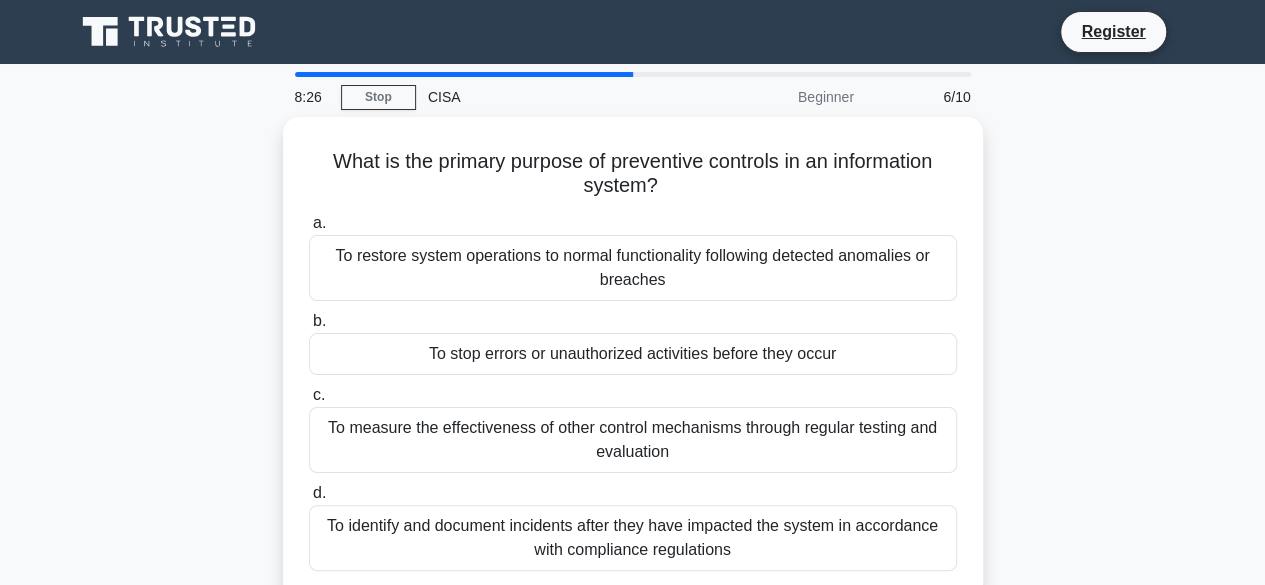 click on "What is the primary purpose of preventive controls in an information system?
.spinner_0XTQ{transform-origin:center;animation:spinner_y6GP .75s linear infinite}@keyframes spinner_y6GP{100%{transform:rotate(360deg)}}
a.
To restore system operations to normal functionality following detected anomalies or breaches
b." at bounding box center (633, 370) 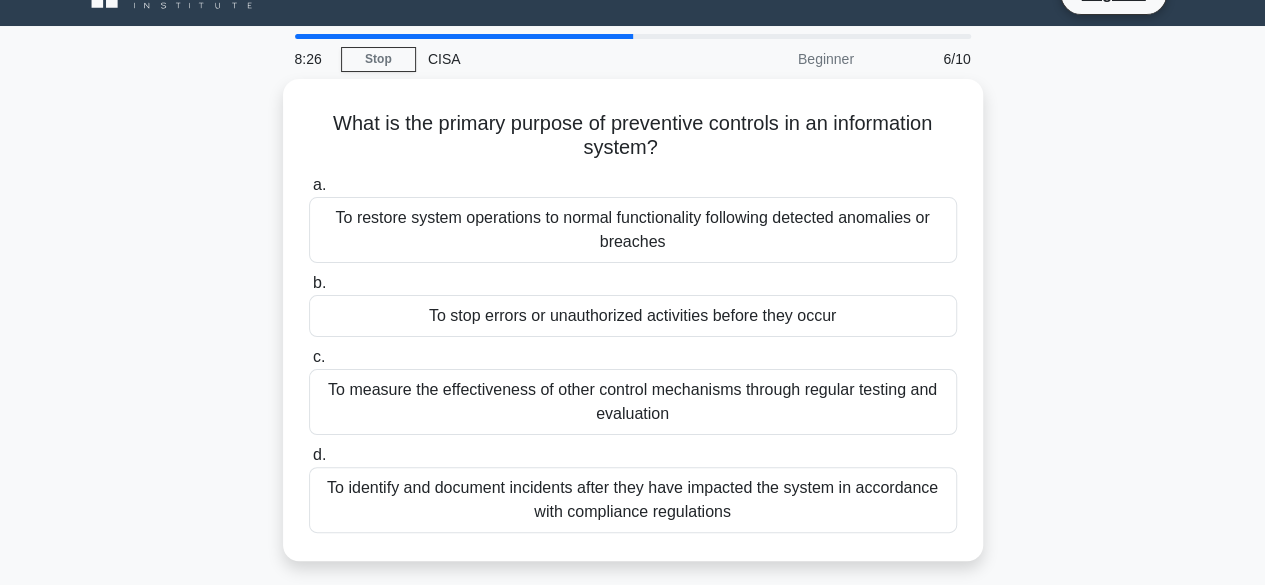 scroll, scrollTop: 40, scrollLeft: 0, axis: vertical 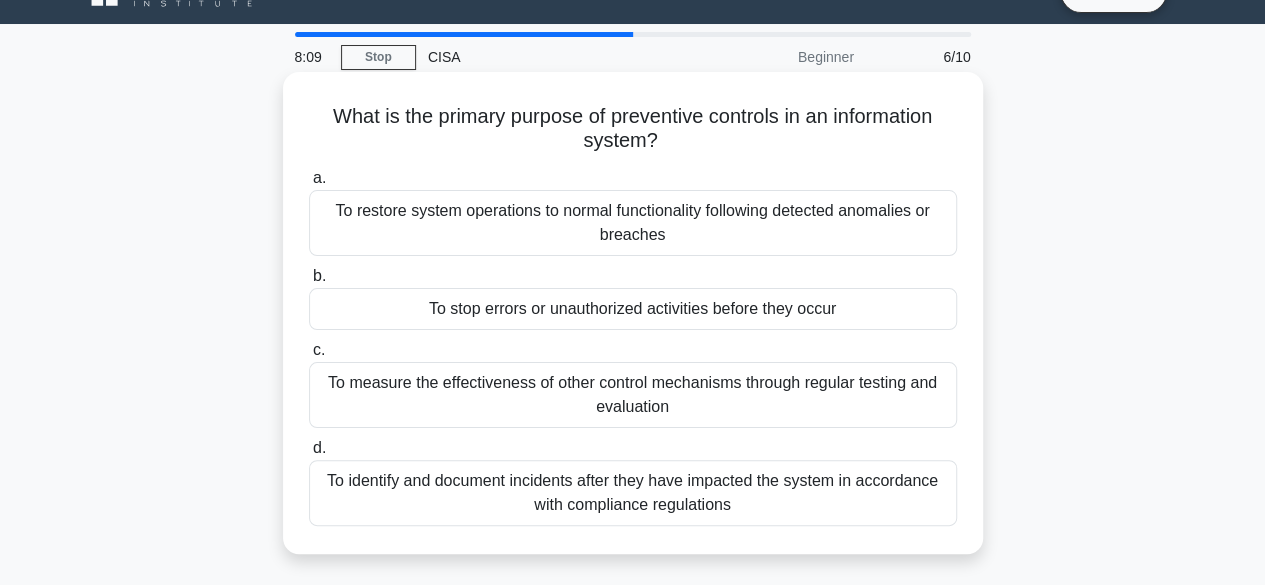 click on "To stop errors or unauthorized activities before they occur" at bounding box center [633, 309] 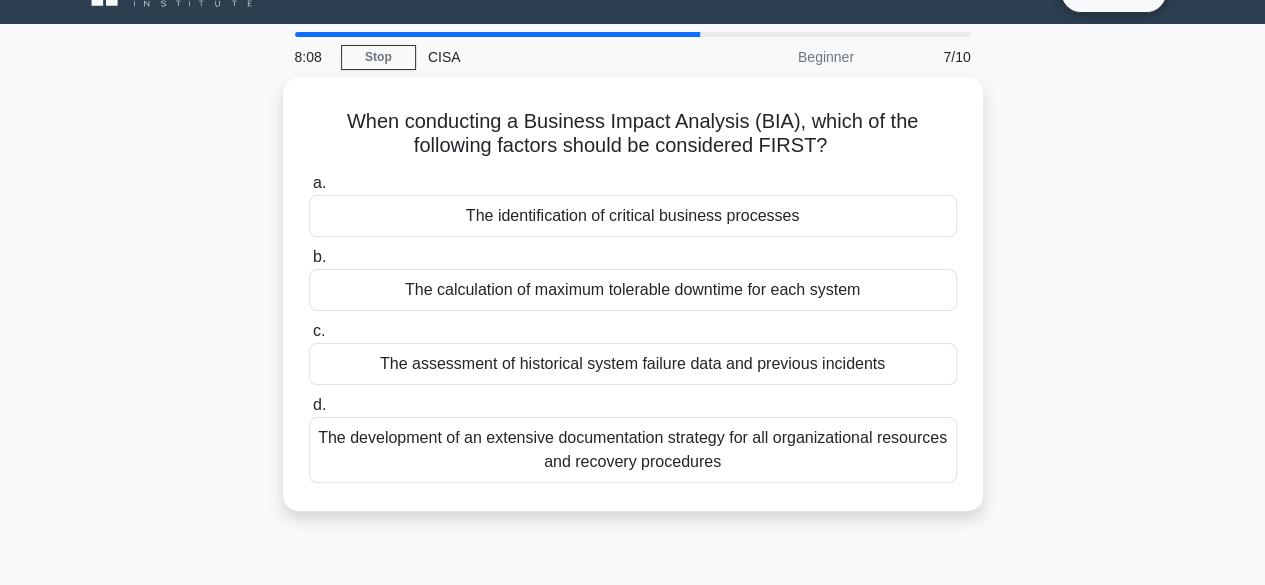 scroll, scrollTop: 0, scrollLeft: 0, axis: both 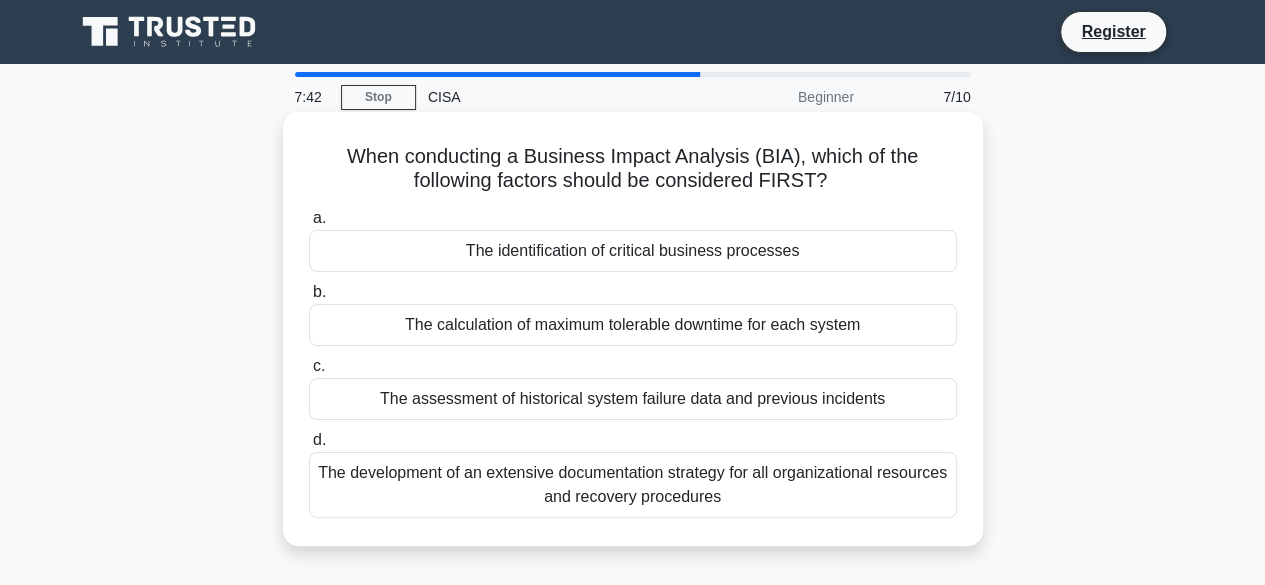 click on "The development of an extensive documentation strategy for all organizational resources and recovery procedures" at bounding box center (633, 485) 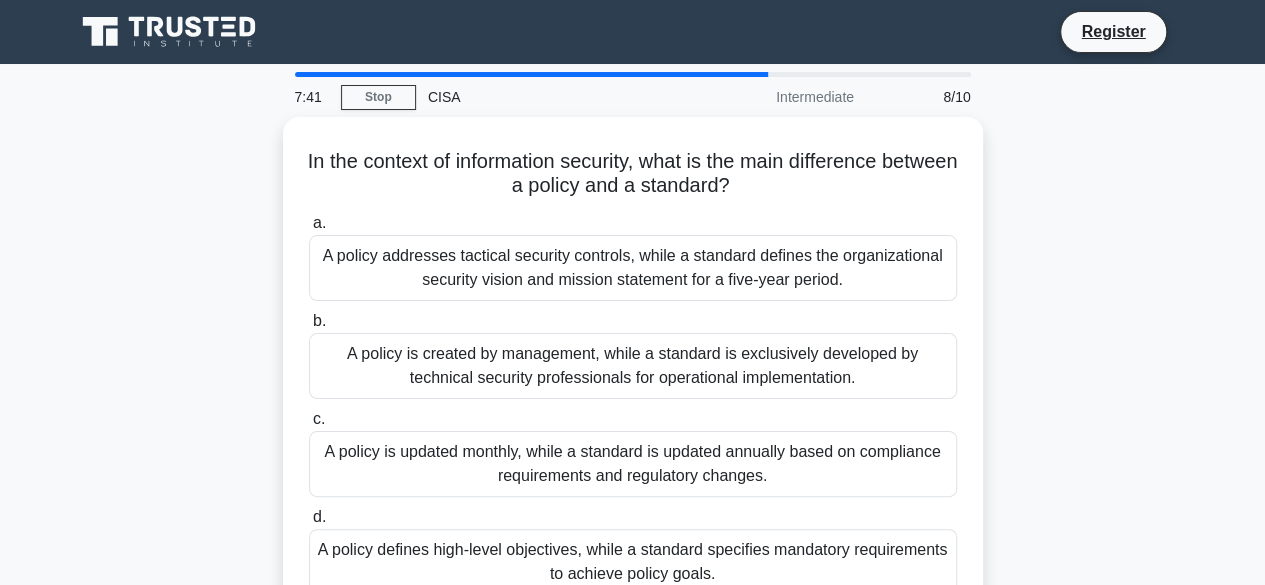 click on "In the context of information security, what is the main difference between a policy and a standard?
.spinner_0XTQ{transform-origin:center;animation:spinner_y6GP .75s linear infinite}@keyframes spinner_y6GP{100%{transform:rotate(360deg)}}
a.
A policy addresses tactical security controls, while a standard defines the organizational security vision and mission statement for a five-year period.
b. c." at bounding box center (633, 382) 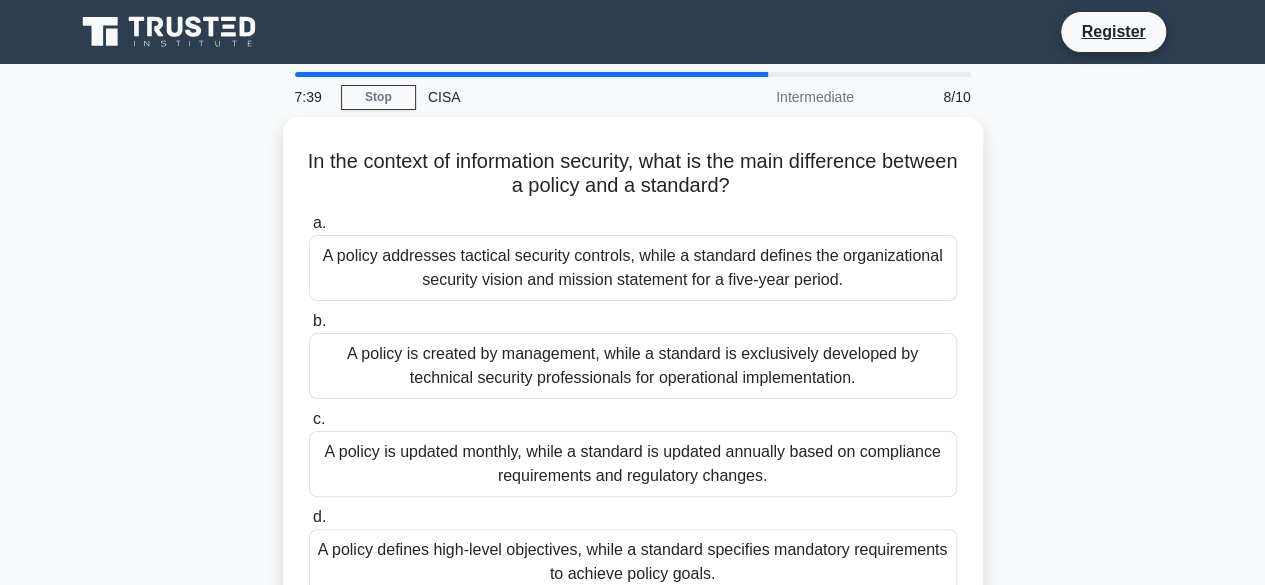 scroll, scrollTop: 40, scrollLeft: 0, axis: vertical 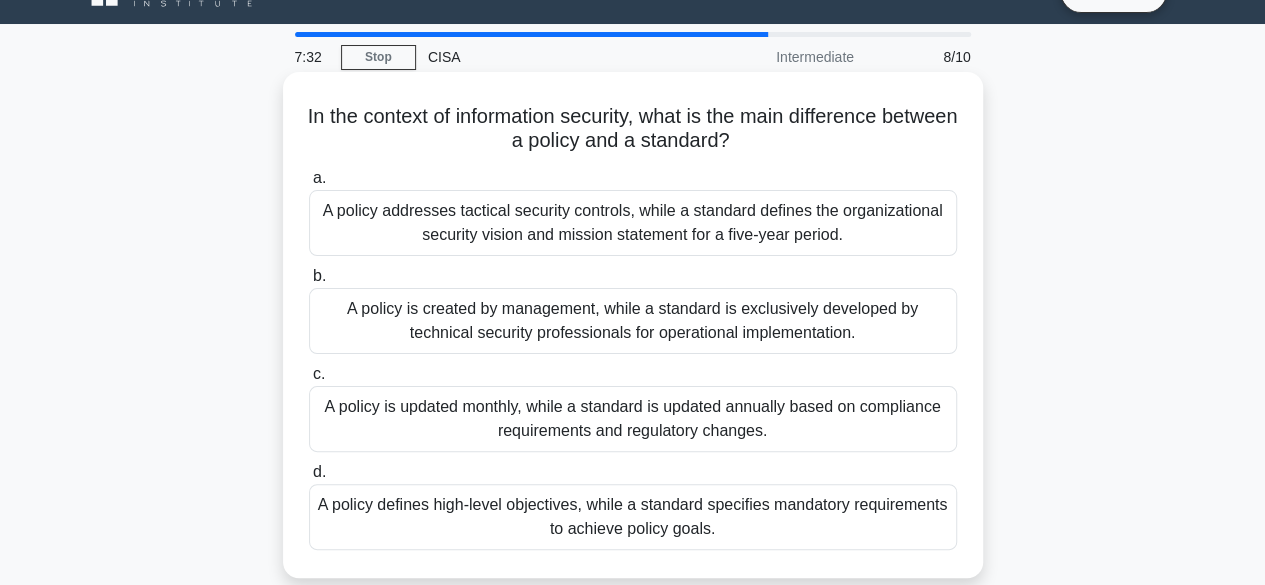 click on "A policy defines high-level objectives, while a standard specifies mandatory requirements to achieve policy goals." at bounding box center [633, 517] 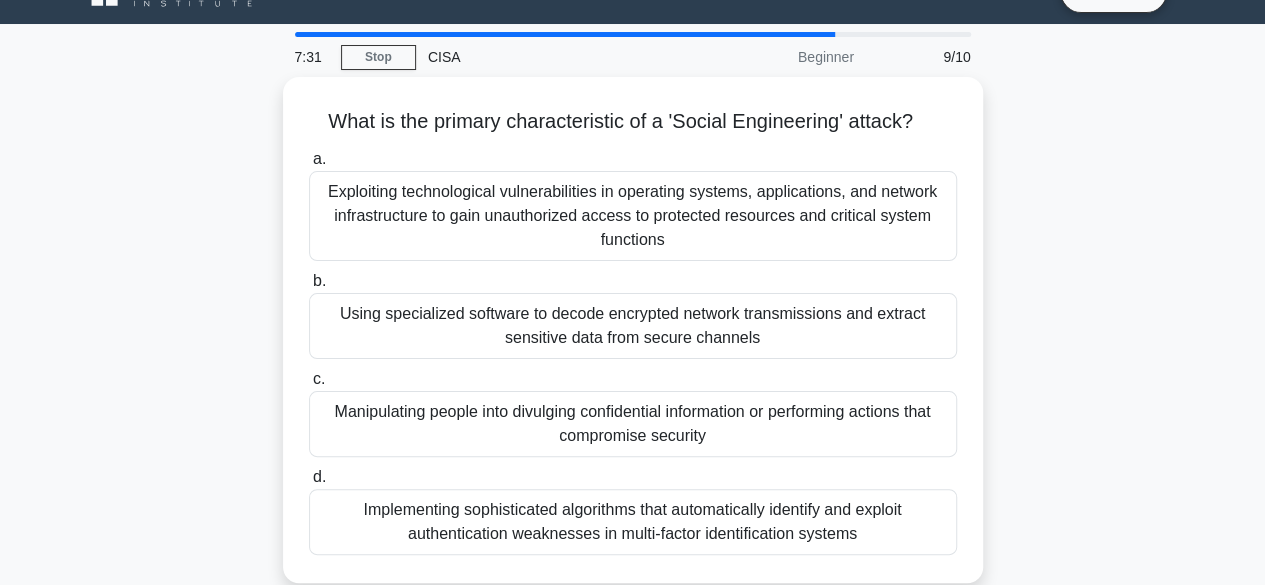 scroll, scrollTop: 0, scrollLeft: 0, axis: both 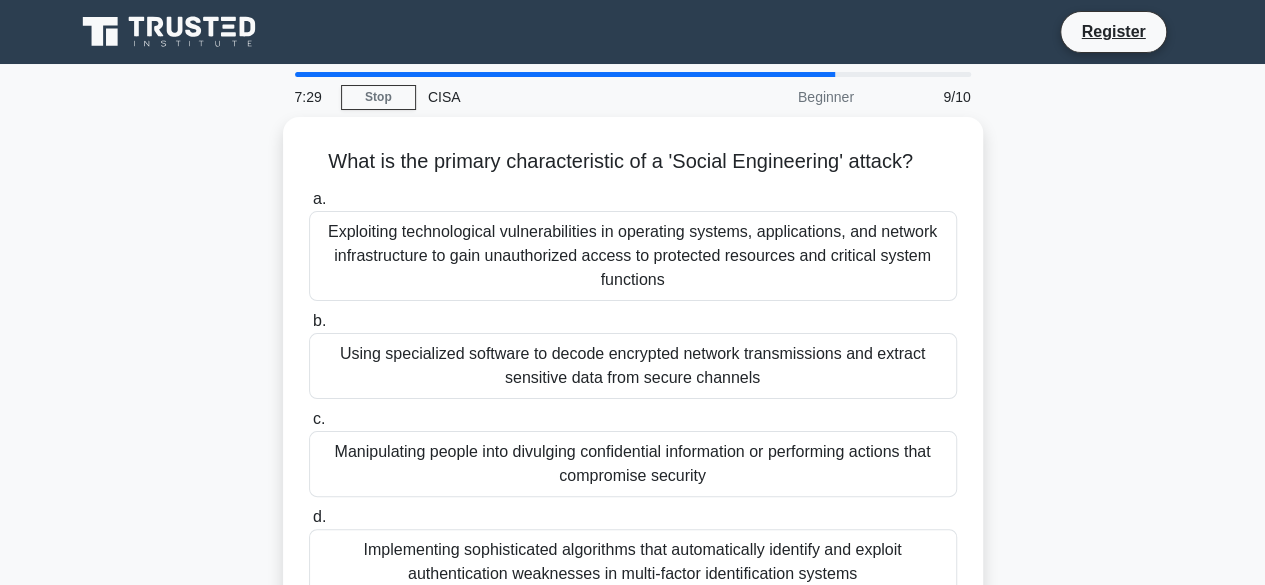 click on "What is the primary characteristic of a 'Social Engineering' attack?
.spinner_0XTQ{transform-origin:center;animation:spinner_y6GP .75s linear infinite}@keyframes spinner_y6GP{100%{transform:rotate(360deg)}}
a.
Exploiting technological vulnerabilities in operating systems, applications, and network infrastructure to gain unauthorized access to protected resources and critical system functions
b. c." at bounding box center (633, 382) 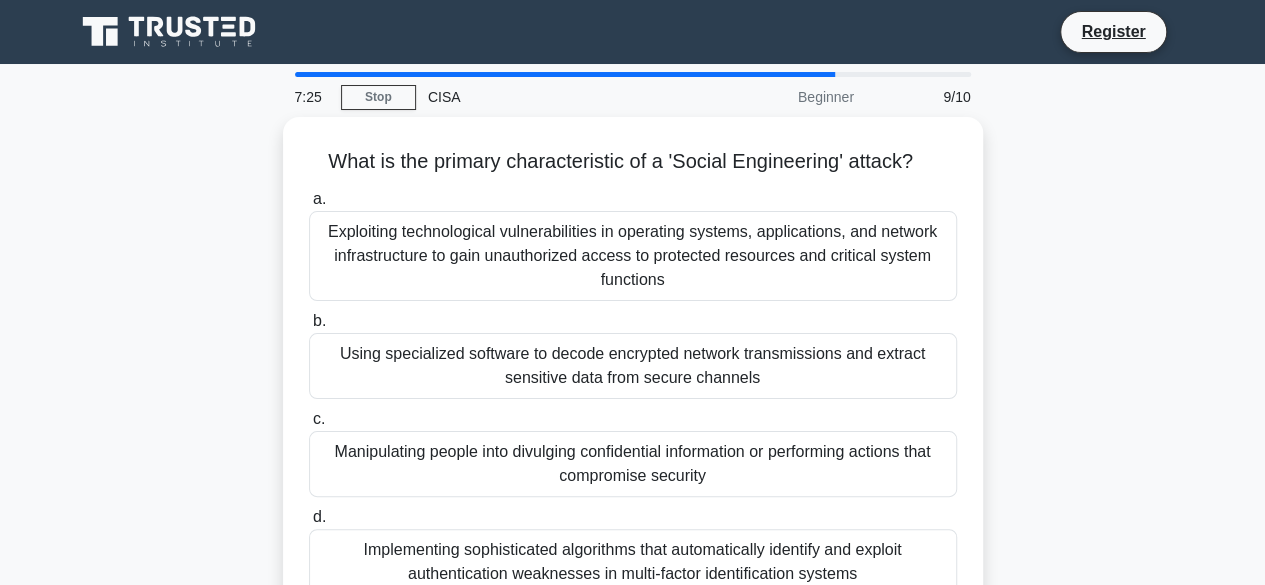 scroll, scrollTop: 40, scrollLeft: 0, axis: vertical 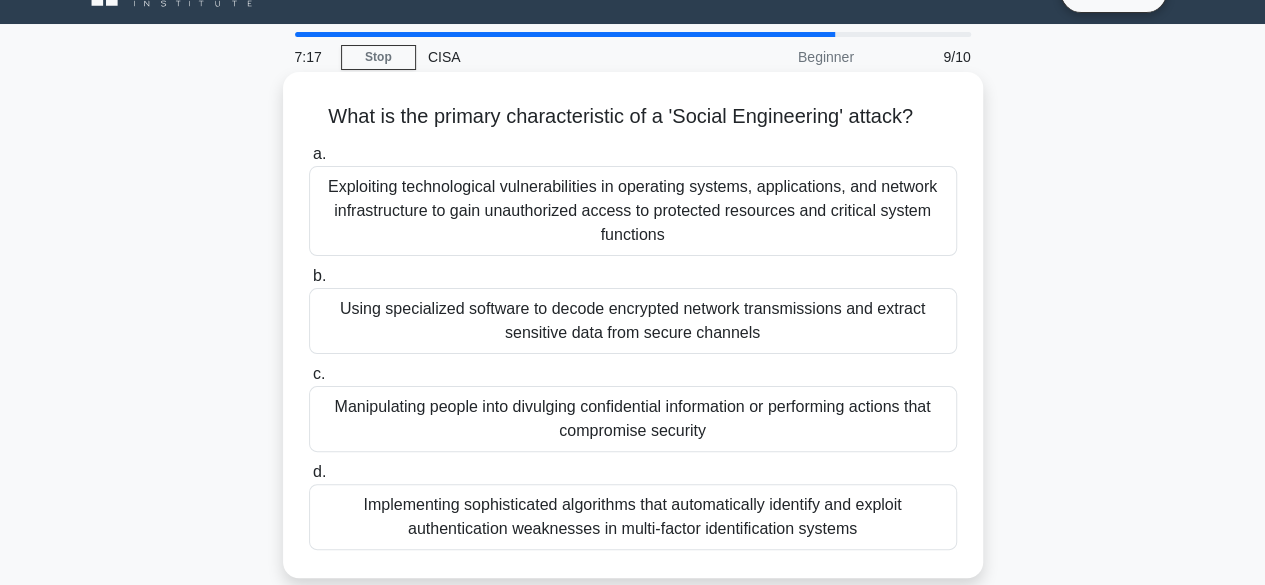 click on "Manipulating people into divulging confidential information or performing actions that compromise security" at bounding box center (633, 419) 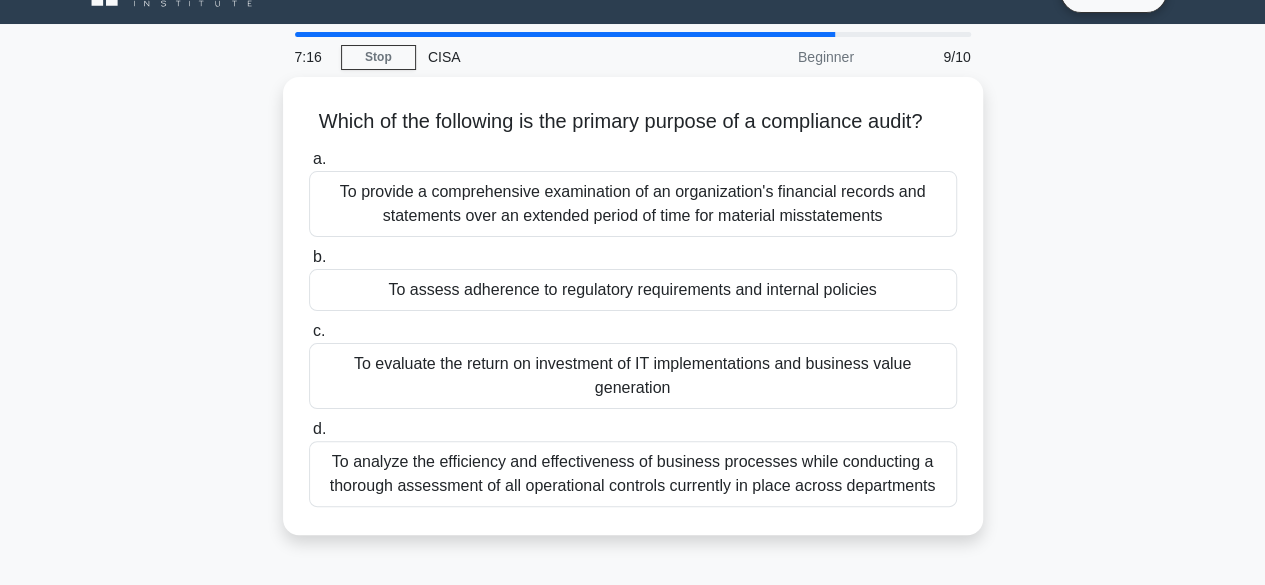 scroll, scrollTop: 0, scrollLeft: 0, axis: both 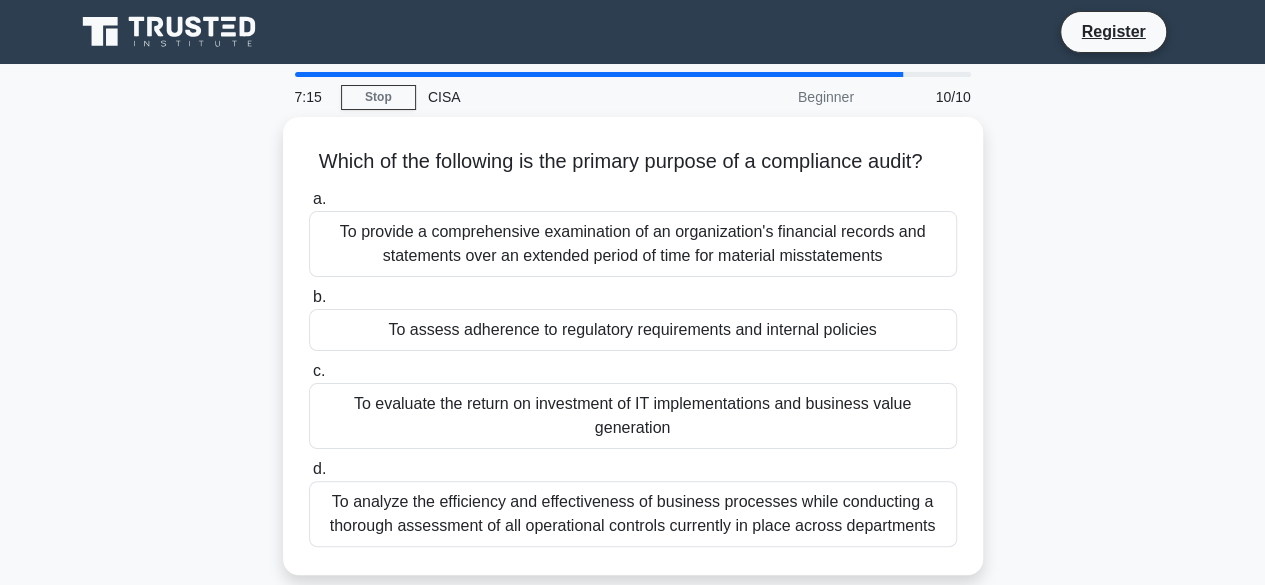 click on "Which of the following is the primary purpose of a compliance audit?
.spinner_0XTQ{transform-origin:center;animation:spinner_y6GP .75s linear infinite}@keyframes spinner_y6GP{100%{transform:rotate(360deg)}}
a.
To provide a comprehensive examination of an organization's financial records and statements over an extended period of time for material misstatements
b. c. d." at bounding box center (633, 358) 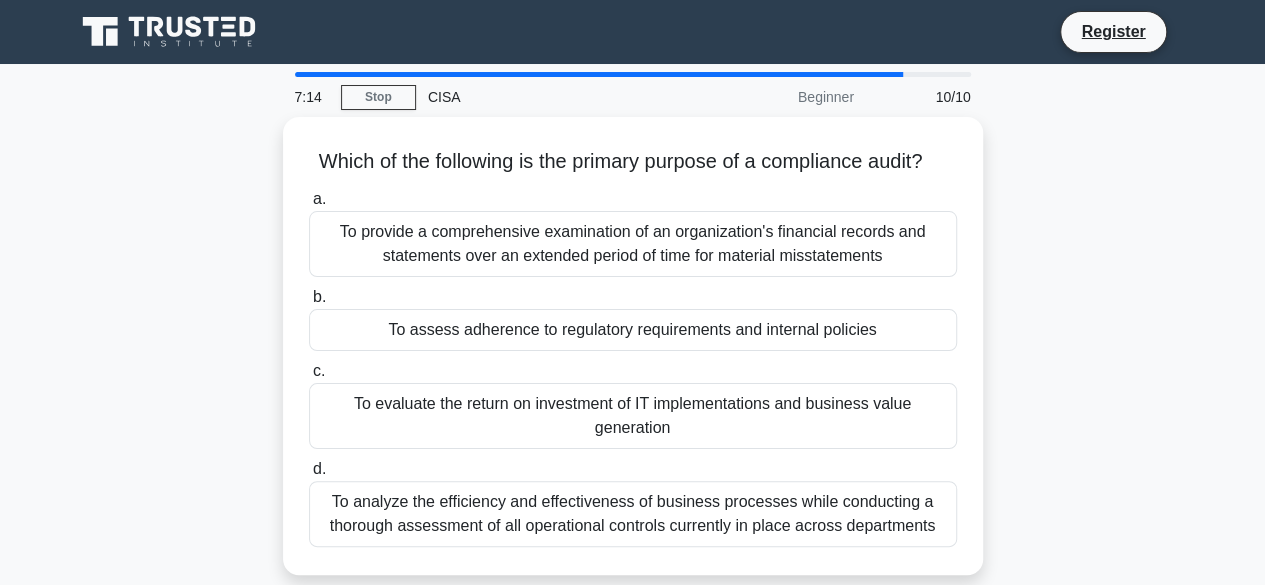 scroll, scrollTop: 40, scrollLeft: 0, axis: vertical 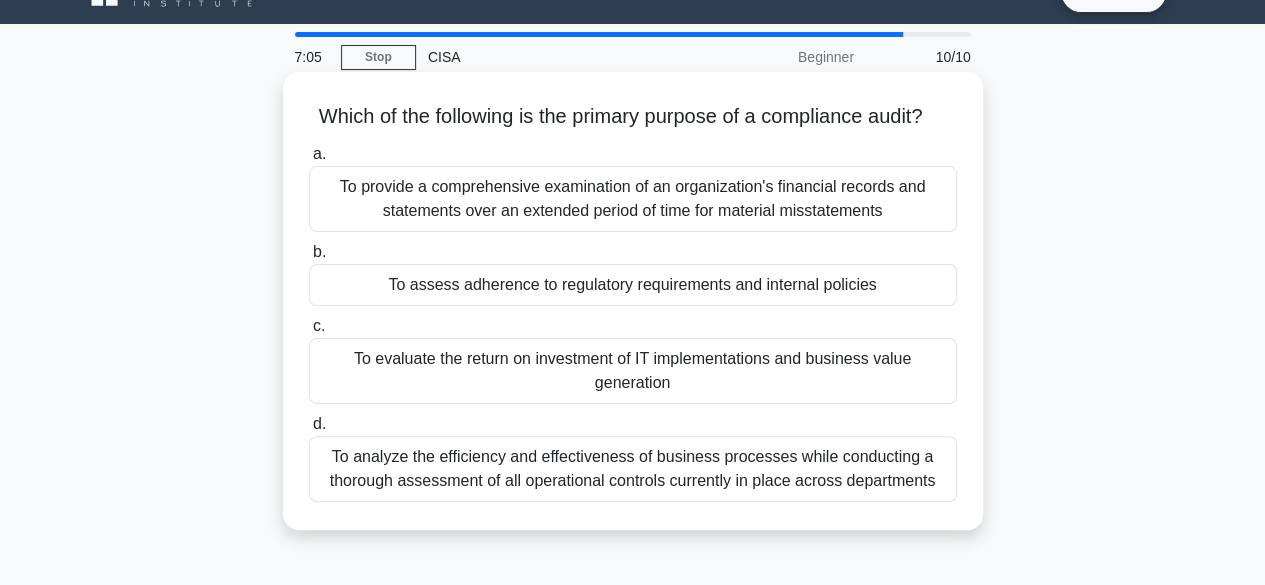 click on "To assess adherence to regulatory requirements and internal policies" at bounding box center [633, 285] 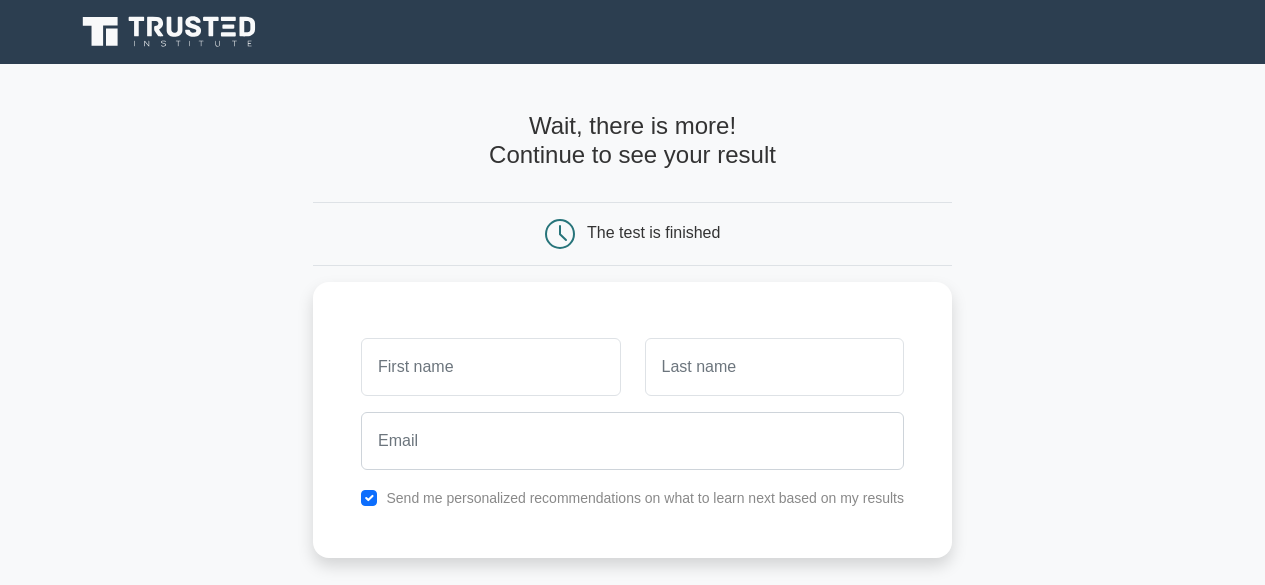scroll, scrollTop: 0, scrollLeft: 0, axis: both 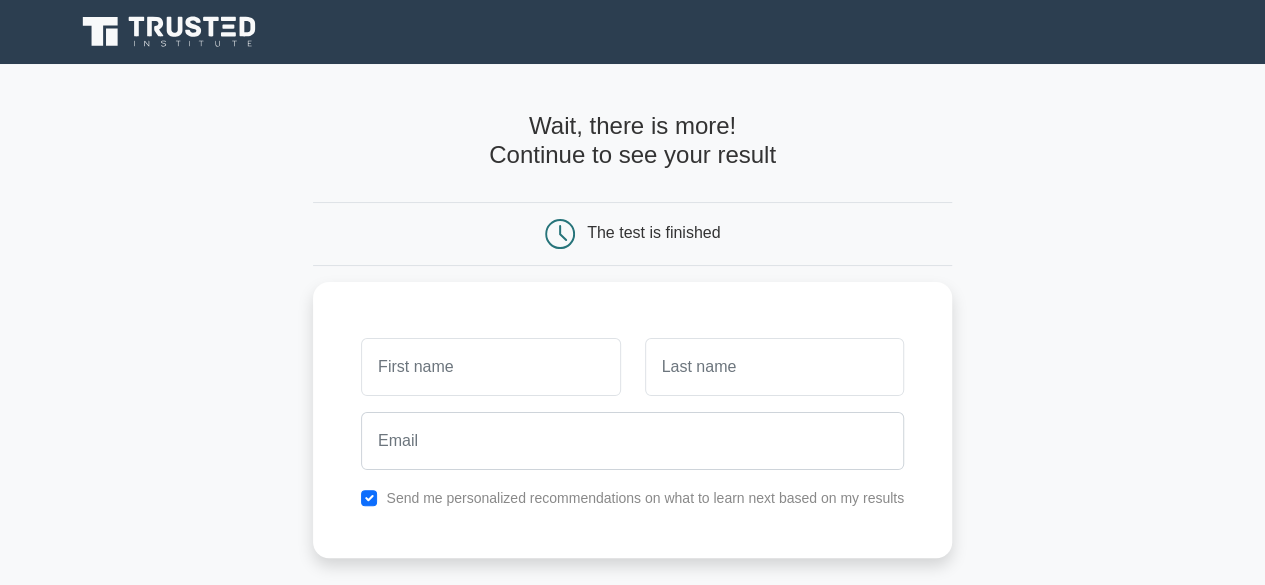 click on "Wait, there is more! Continue to see your result
The test is finished
and the" at bounding box center [632, 424] 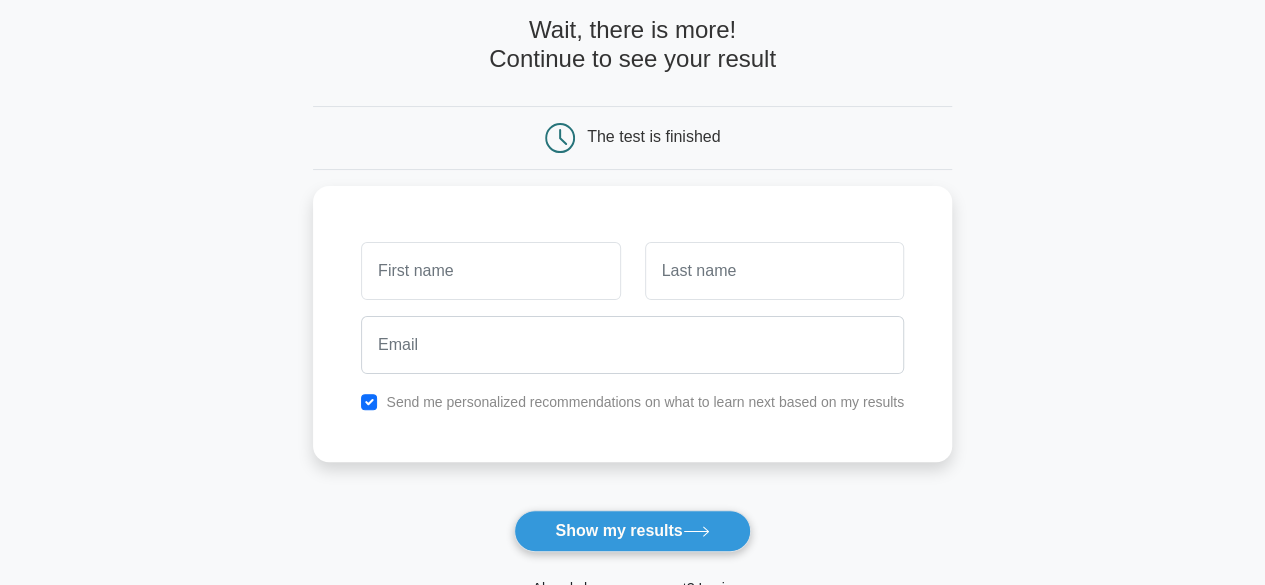 scroll, scrollTop: 160, scrollLeft: 0, axis: vertical 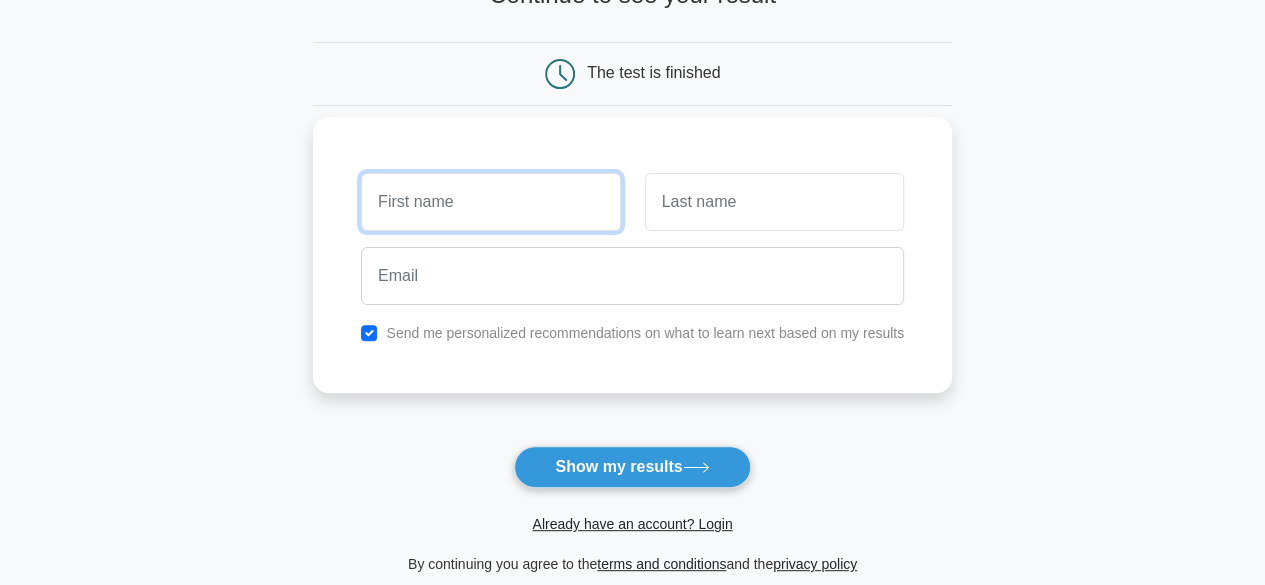 click at bounding box center [490, 202] 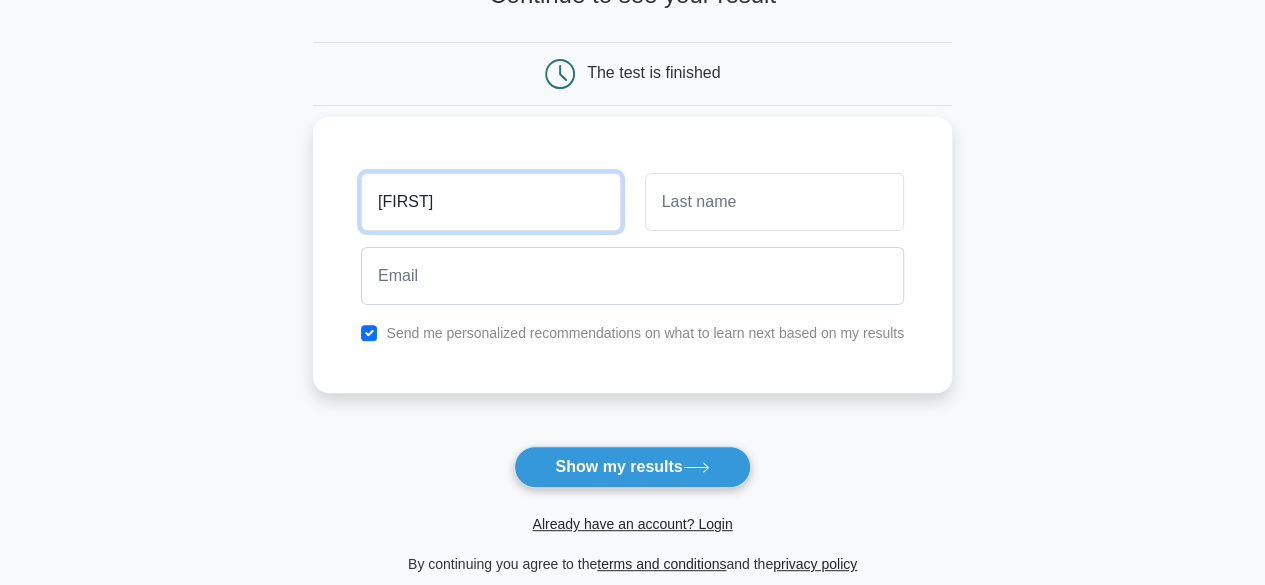 type on "[FIRST]" 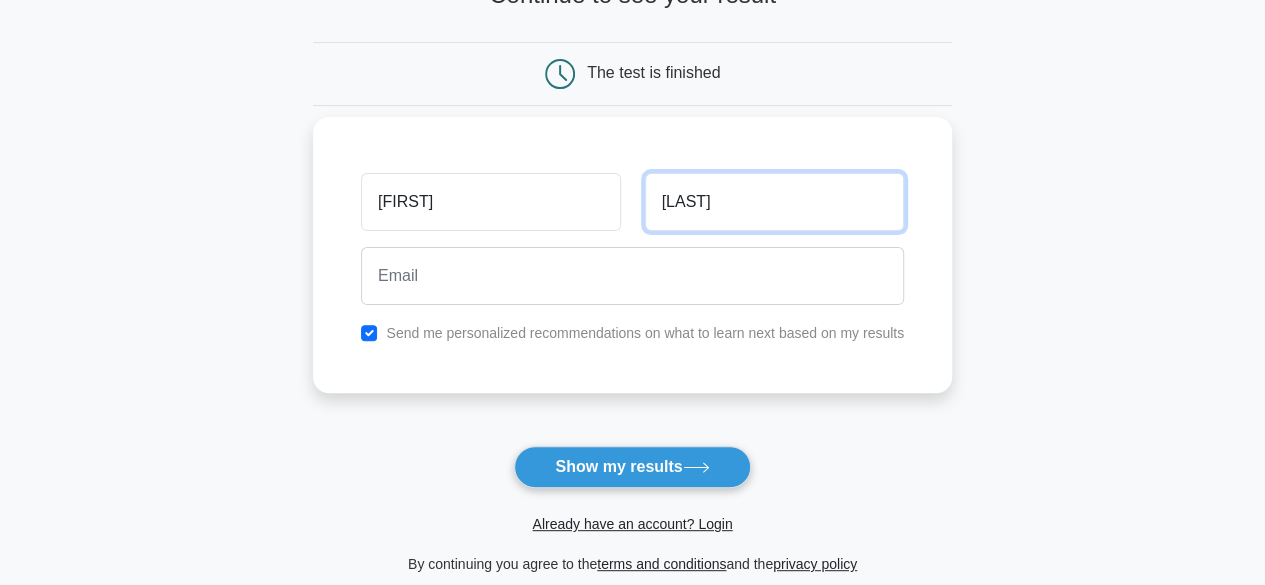 type on "Rahman" 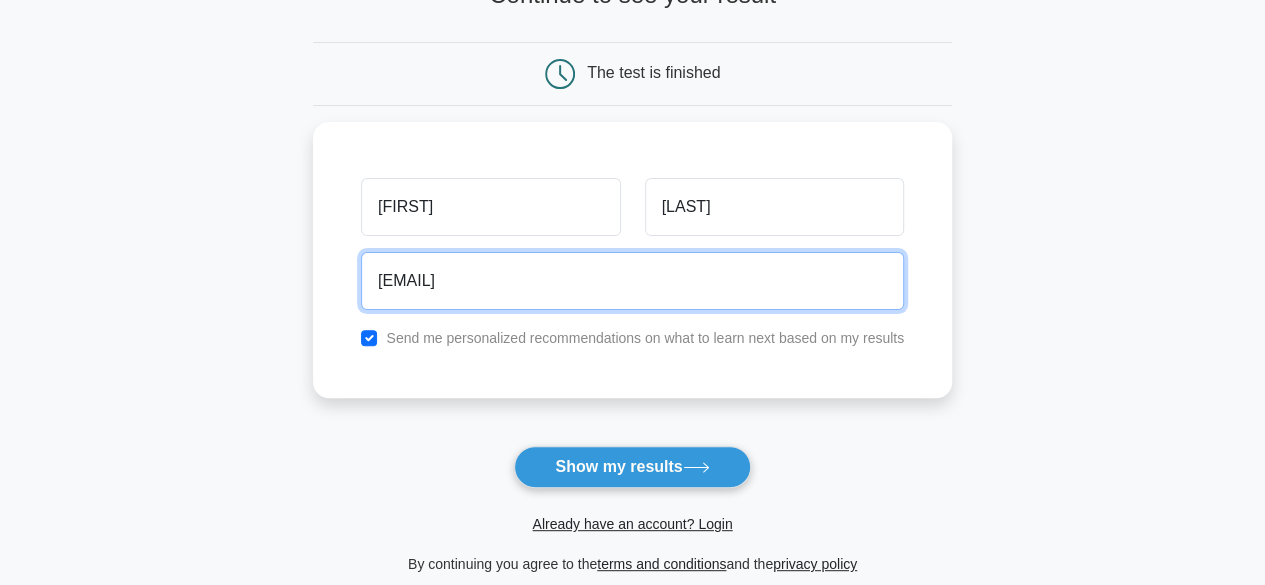 type on "ake3085002@gmail.com" 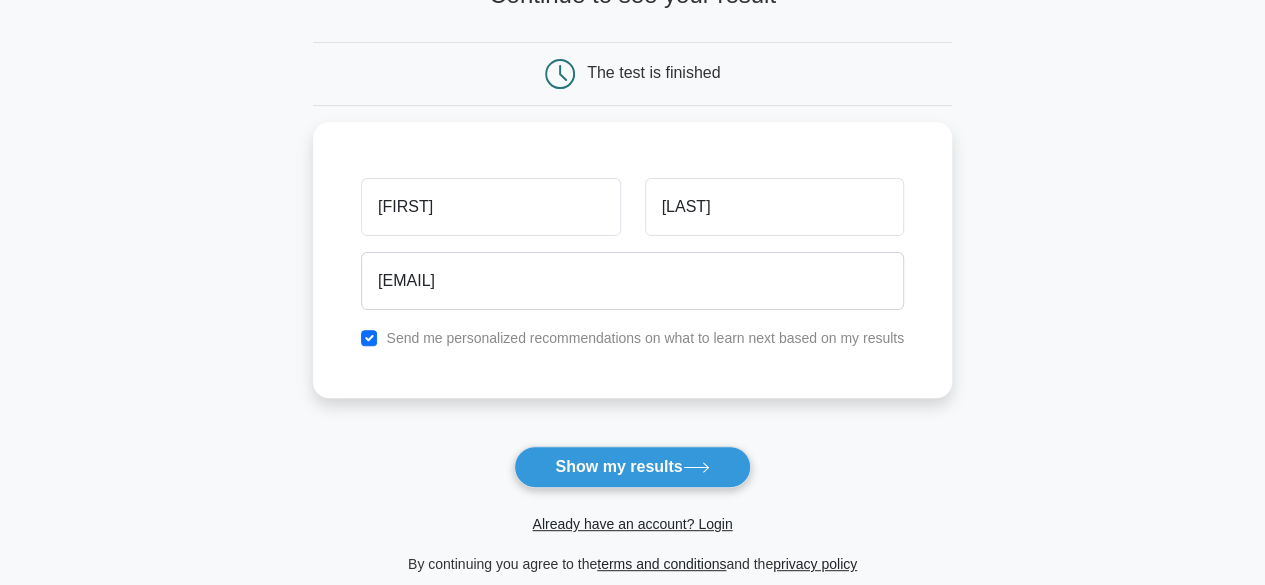 click on "Wait, there is more! Continue to see your result
The test is finished
Abdul Rahman" at bounding box center [632, 264] 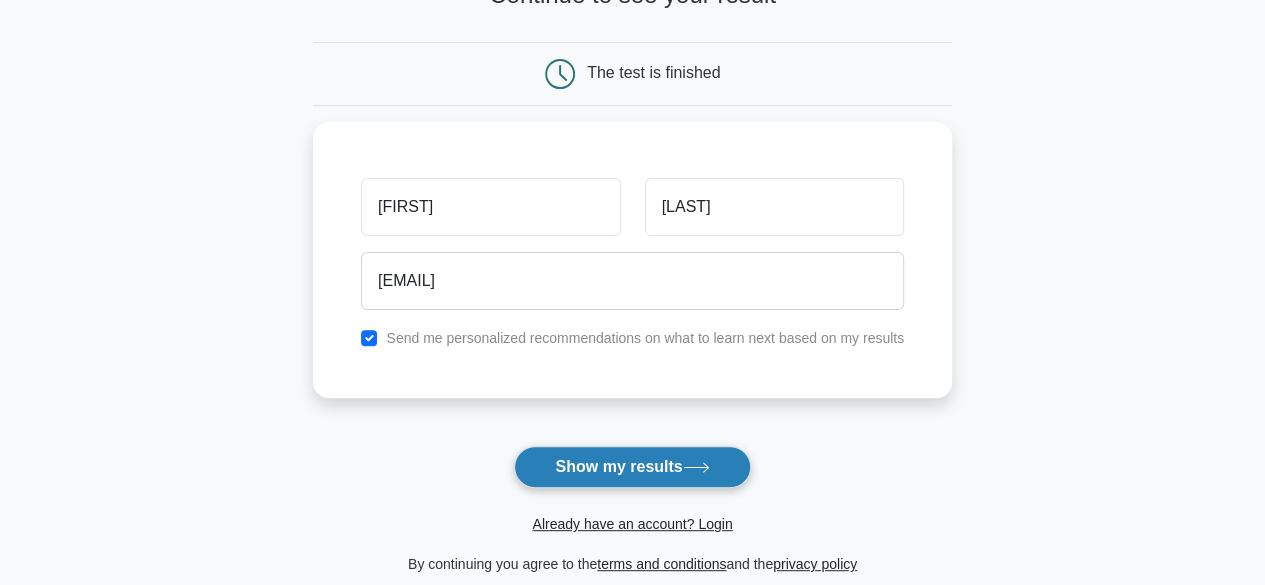 click on "Show my results" at bounding box center (632, 467) 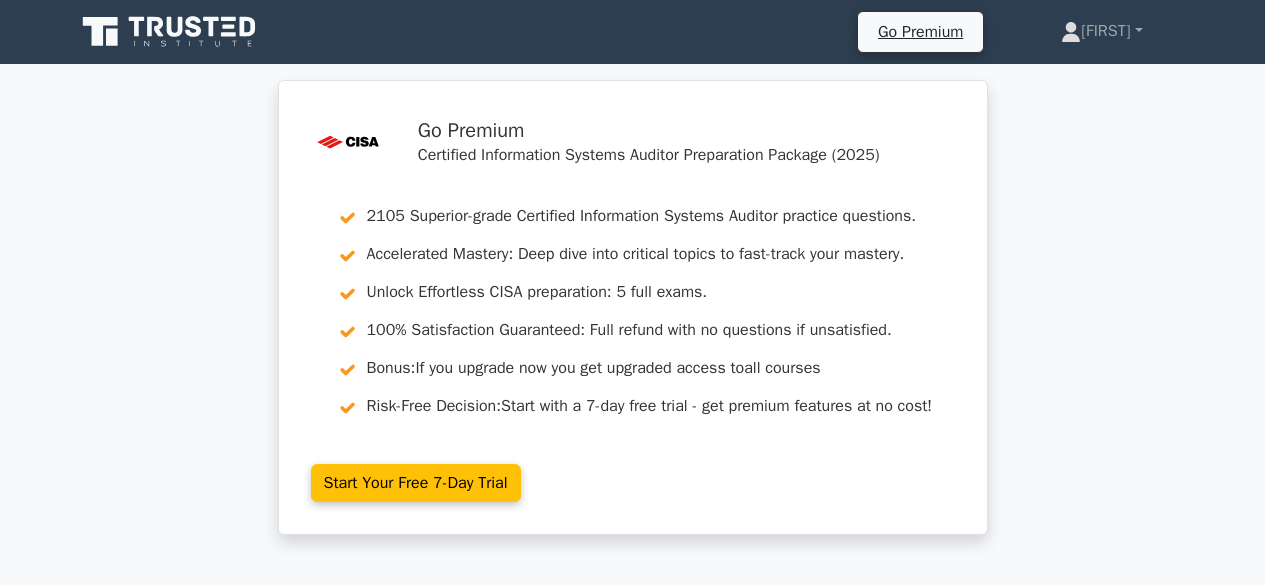 scroll, scrollTop: 0, scrollLeft: 0, axis: both 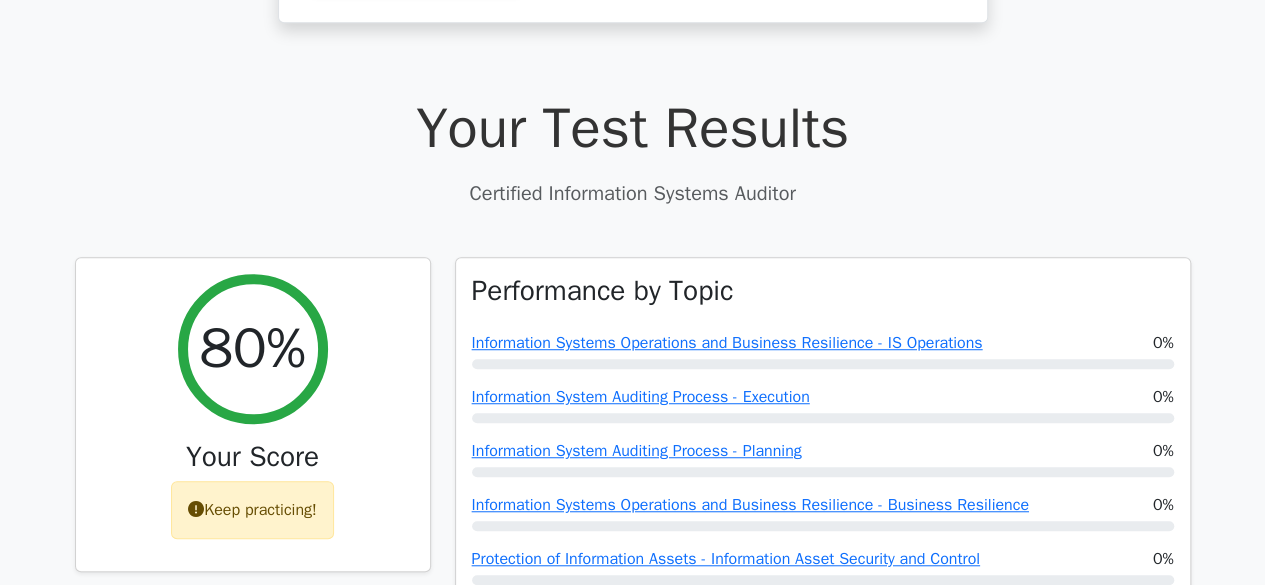 click on ".st0{fill:#E31818;}
Go Premium
Certified Information Systems Auditor Preparation Package (2025)
2105 Superior-grade  Certified Information Systems Auditor practice questions.
Accelerated Mastery: Deep dive into critical topics to fast-track your mastery.
Unlock Effortless CISA preparation: 5 full exams.
100% Satisfaction Guaranteed: Full refund with no questions if unsatisfied.
Bonus: all courses" at bounding box center [632, 1480] 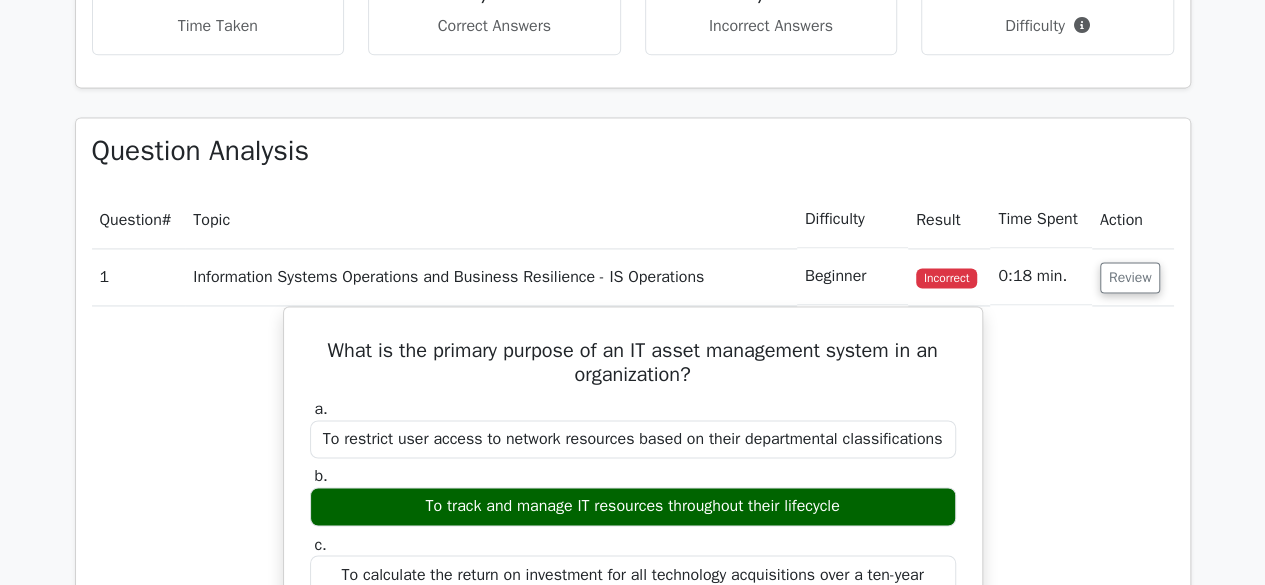 scroll, scrollTop: 1464, scrollLeft: 0, axis: vertical 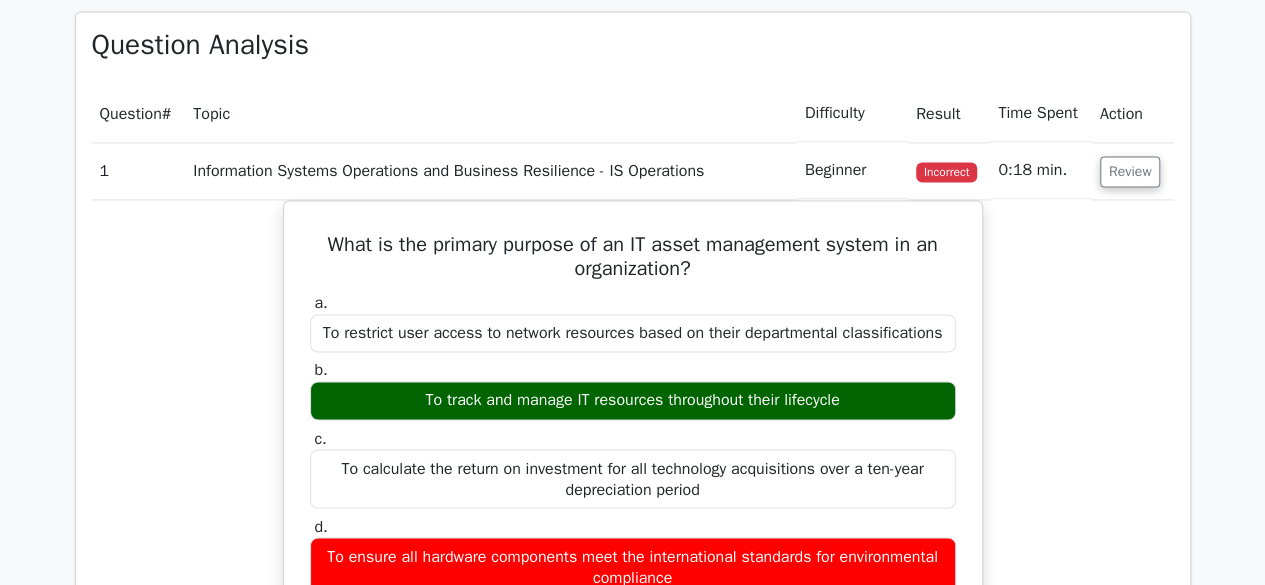 click on ".st0{fill:#E31818;}
Go Premium
Certified Information Systems Auditor Preparation Package (2025)
2105 Superior-grade  Certified Information Systems Auditor practice questions.
Accelerated Mastery: Deep dive into critical topics to fast-track your mastery.
Unlock Effortless CISA preparation: 5 full exams.
100% Satisfaction Guaranteed: Full refund with no questions if unsatisfied.
Bonus: all courses" at bounding box center [632, 528] 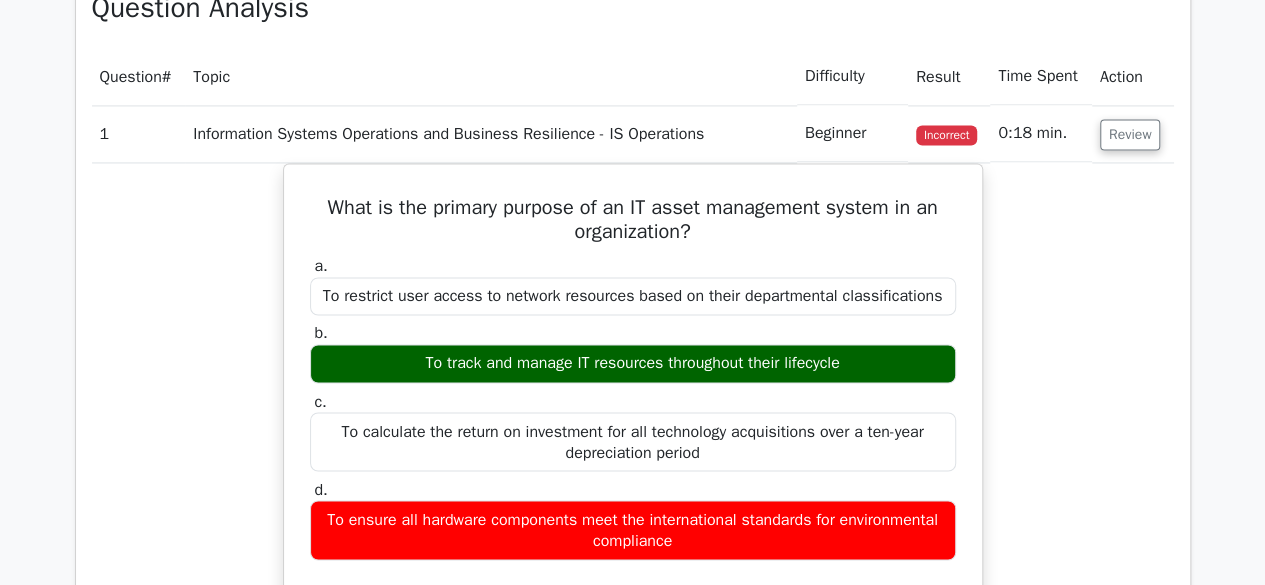 scroll, scrollTop: 1504, scrollLeft: 0, axis: vertical 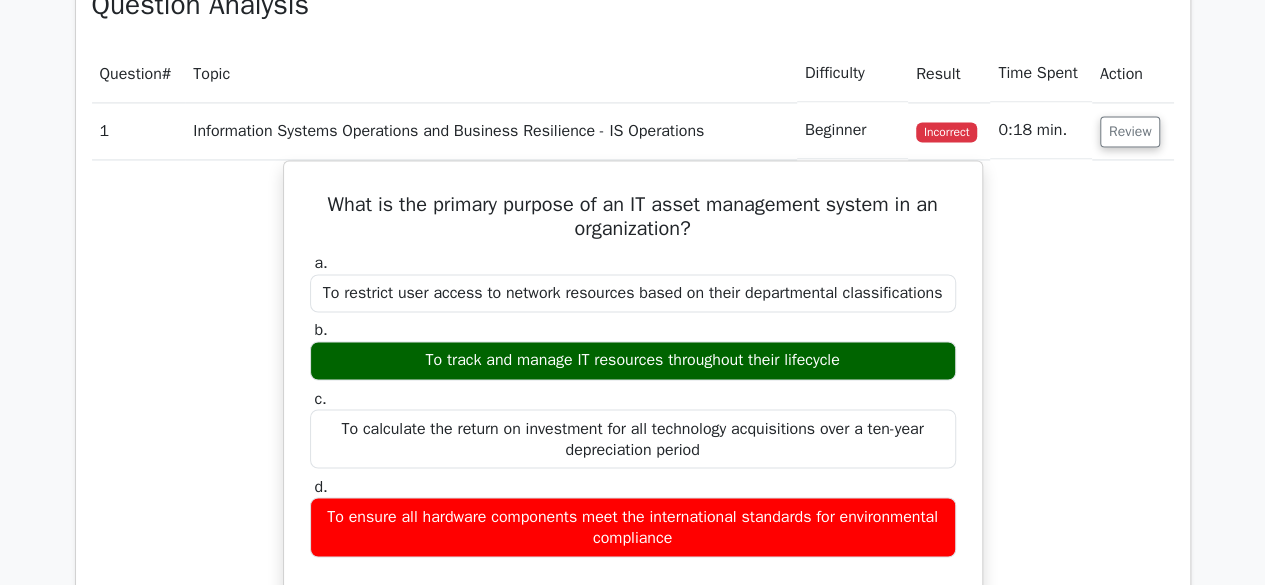 click on ".st0{fill:#E31818;}
Go Premium
Certified Information Systems Auditor Preparation Package (2025)
2105 Superior-grade  Certified Information Systems Auditor practice questions.
Accelerated Mastery: Deep dive into critical topics to fast-track your mastery.
Unlock Effortless CISA preparation: 5 full exams.
100% Satisfaction Guaranteed: Full refund with no questions if unsatisfied.
Bonus: all courses" at bounding box center (632, 488) 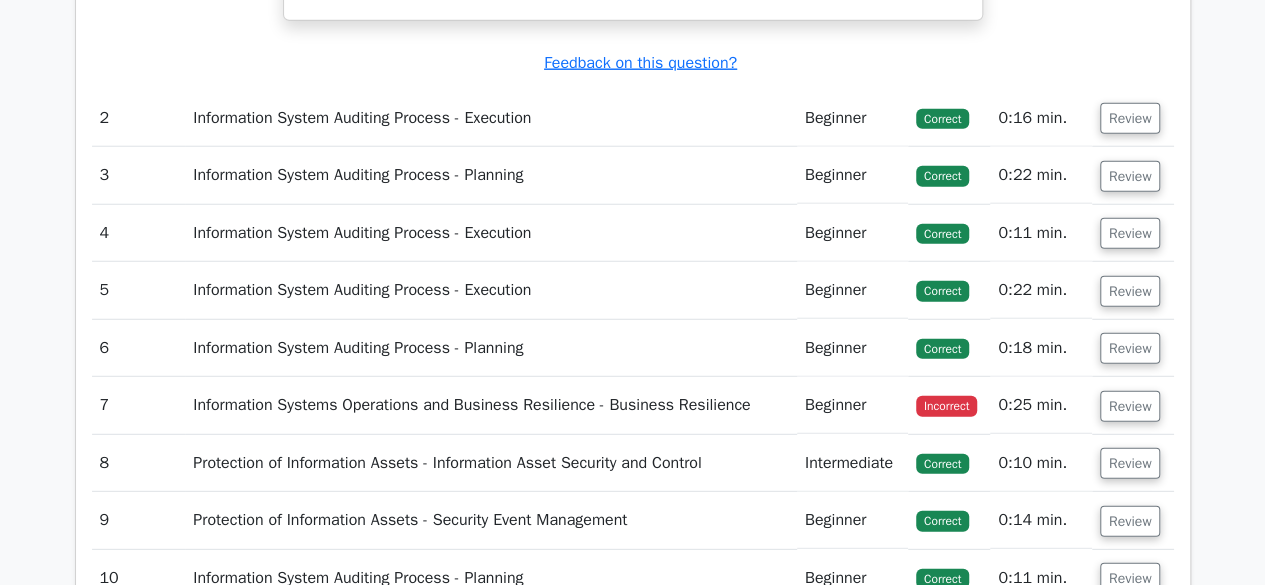 scroll, scrollTop: 2608, scrollLeft: 0, axis: vertical 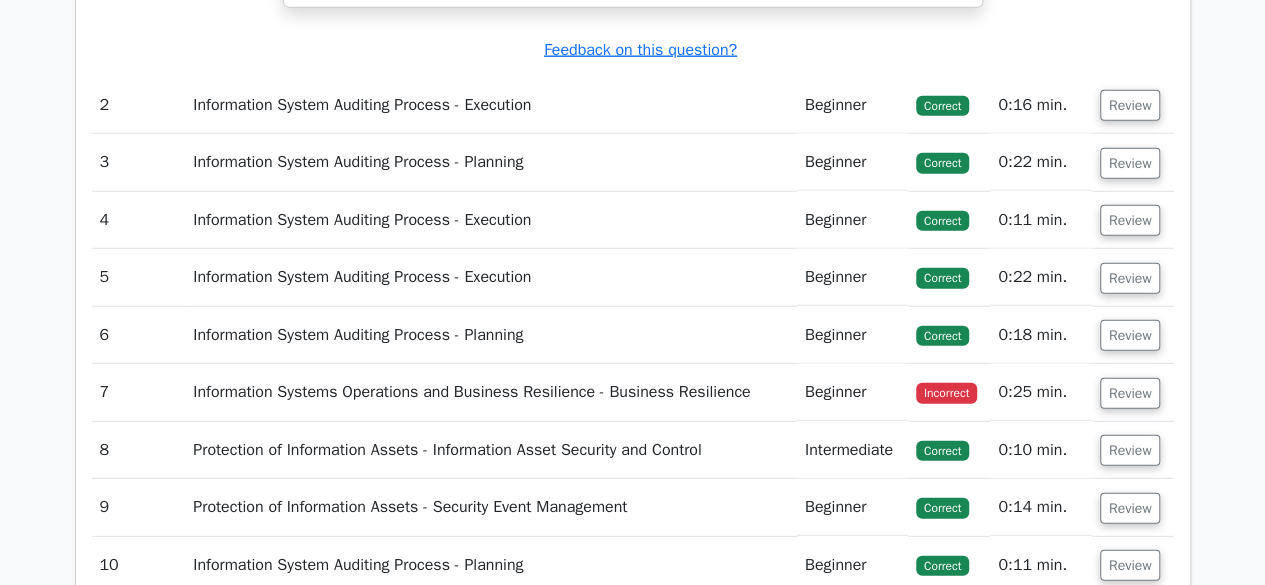 click on ".st0{fill:#E31818;}
Go Premium
Certified Information Systems Auditor Preparation Package (2025)
2105 Superior-grade  Certified Information Systems Auditor practice questions.
Accelerated Mastery: Deep dive into critical topics to fast-track your mastery.
Unlock Effortless CISA preparation: 5 full exams.
100% Satisfaction Guaranteed: Full refund with no questions if unsatisfied.
Bonus: all courses" at bounding box center (632, -616) 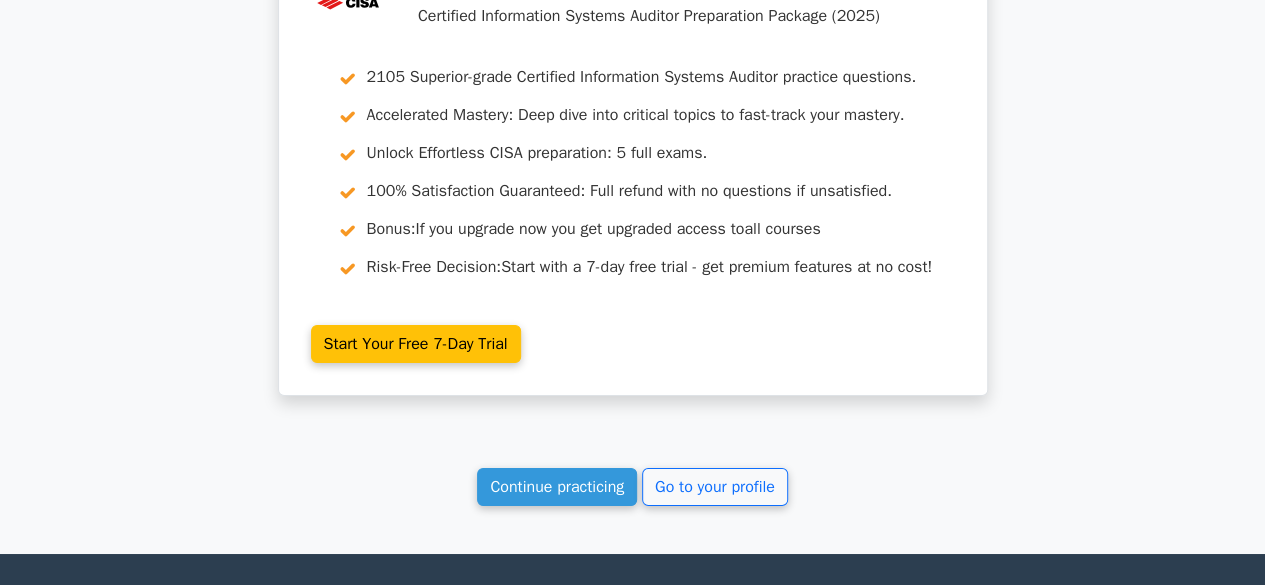 scroll, scrollTop: 3400, scrollLeft: 0, axis: vertical 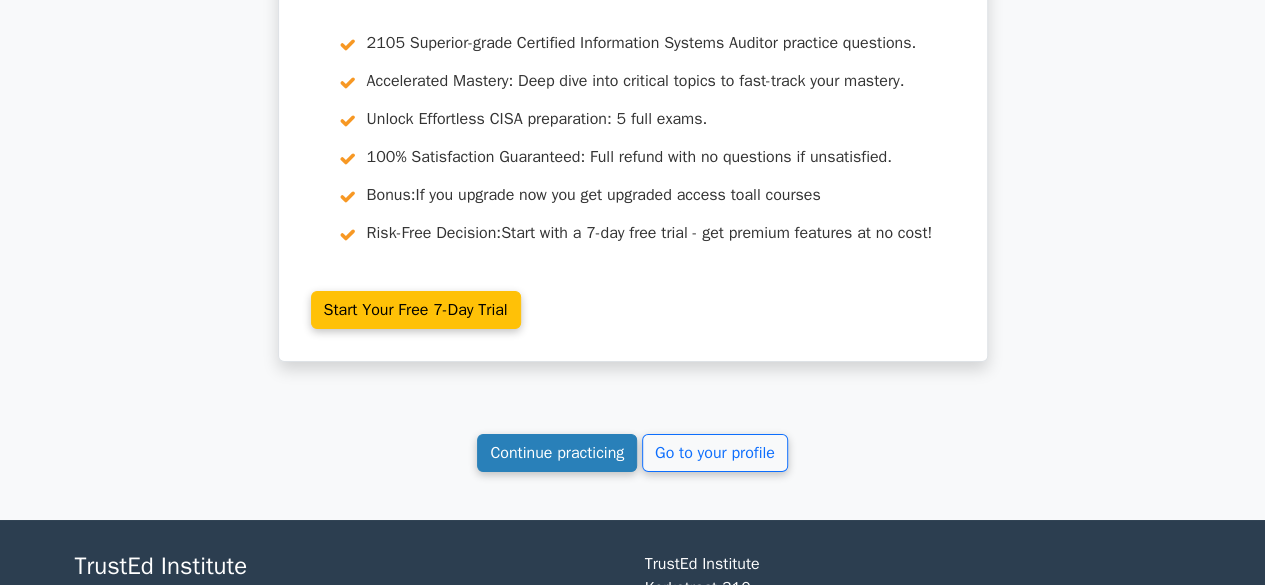 click on "Continue practicing" at bounding box center [557, 453] 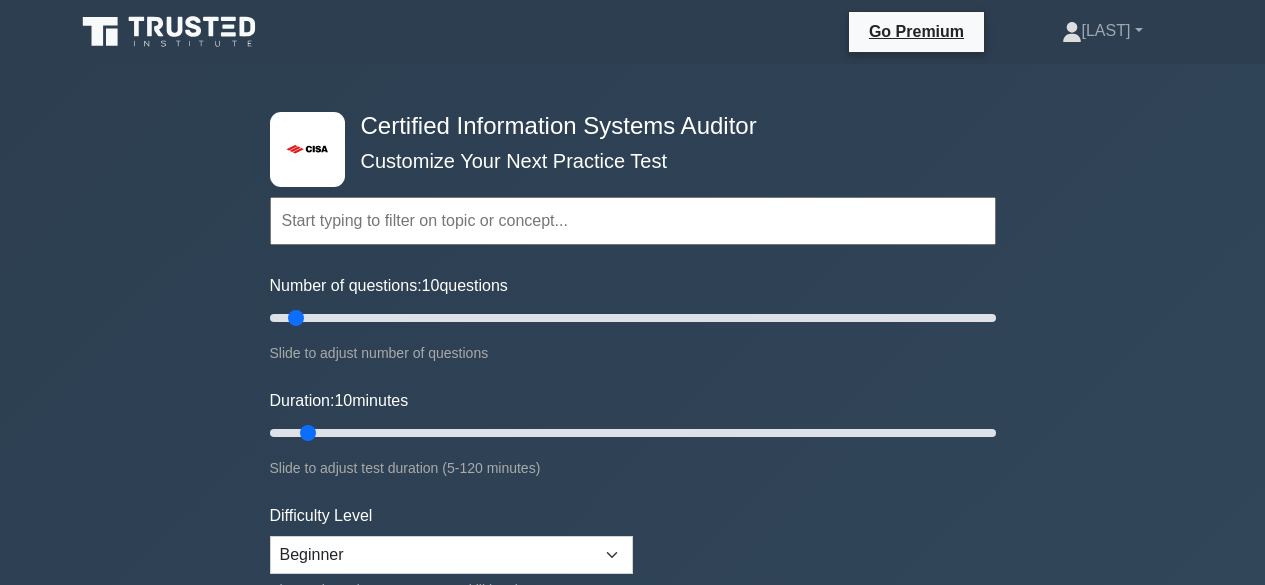 scroll, scrollTop: 0, scrollLeft: 0, axis: both 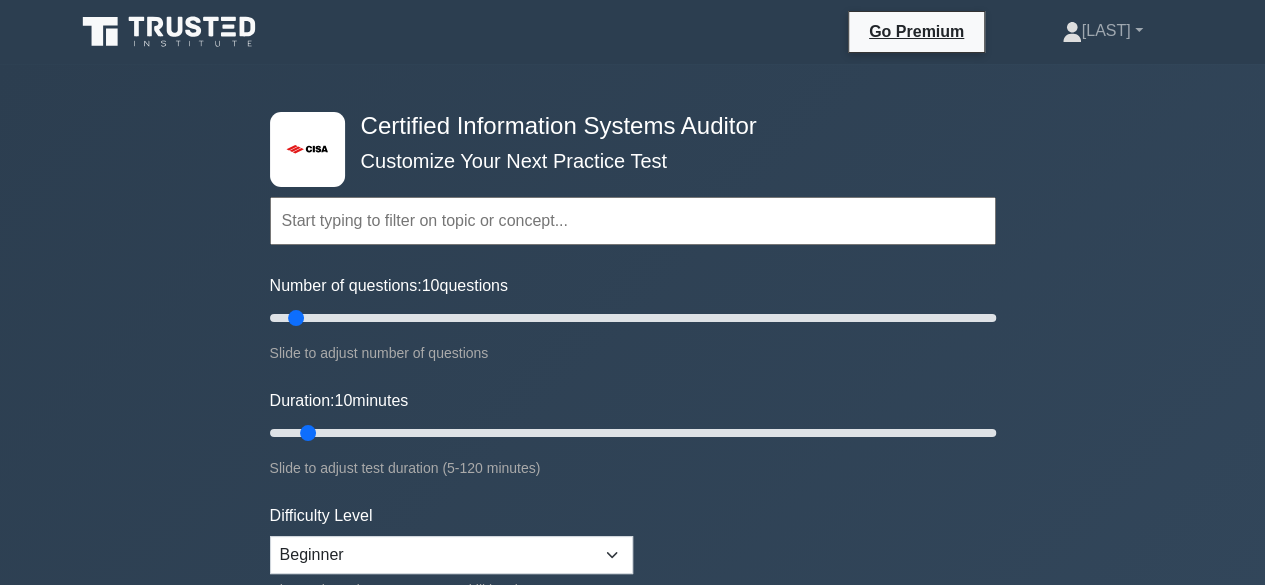 click on ".st0{fill:#E31818;}
Certified Information Systems Auditor
Customize Your Next Practice Test
Topics
Information System Auditing Process - Planning
Information System Auditing Process - Execution
Governance and Management of IT - IT Governance
Governance and Management of IT - IT Management
Information Systems Acquisition, Development, and Implementation - Acquisition and Development" at bounding box center [632, 674] 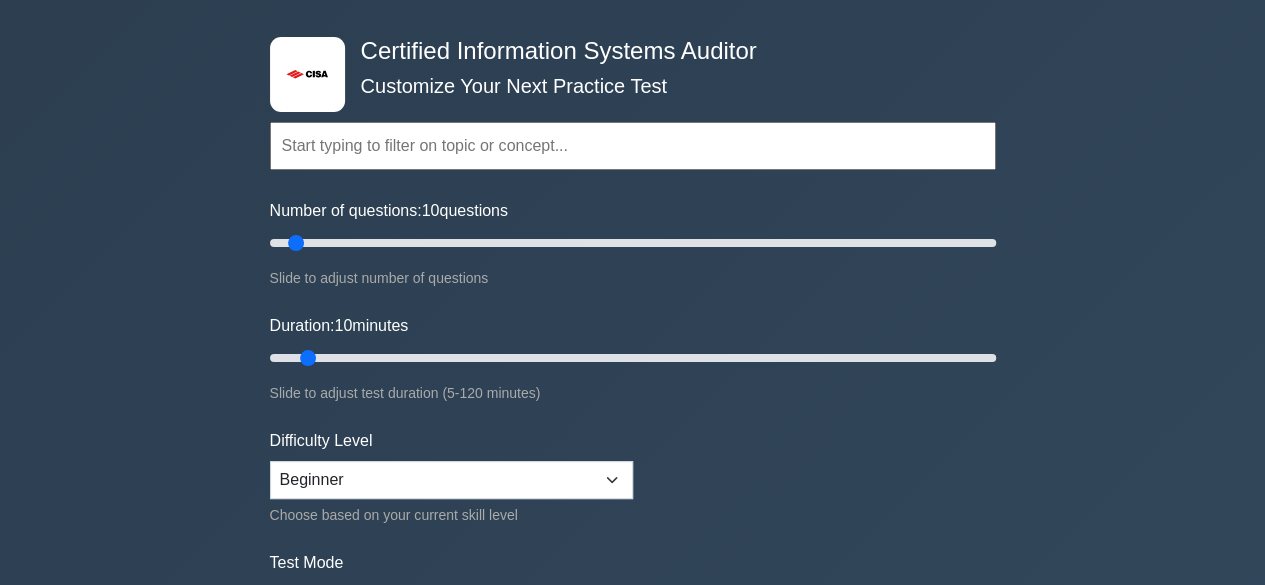 scroll, scrollTop: 80, scrollLeft: 0, axis: vertical 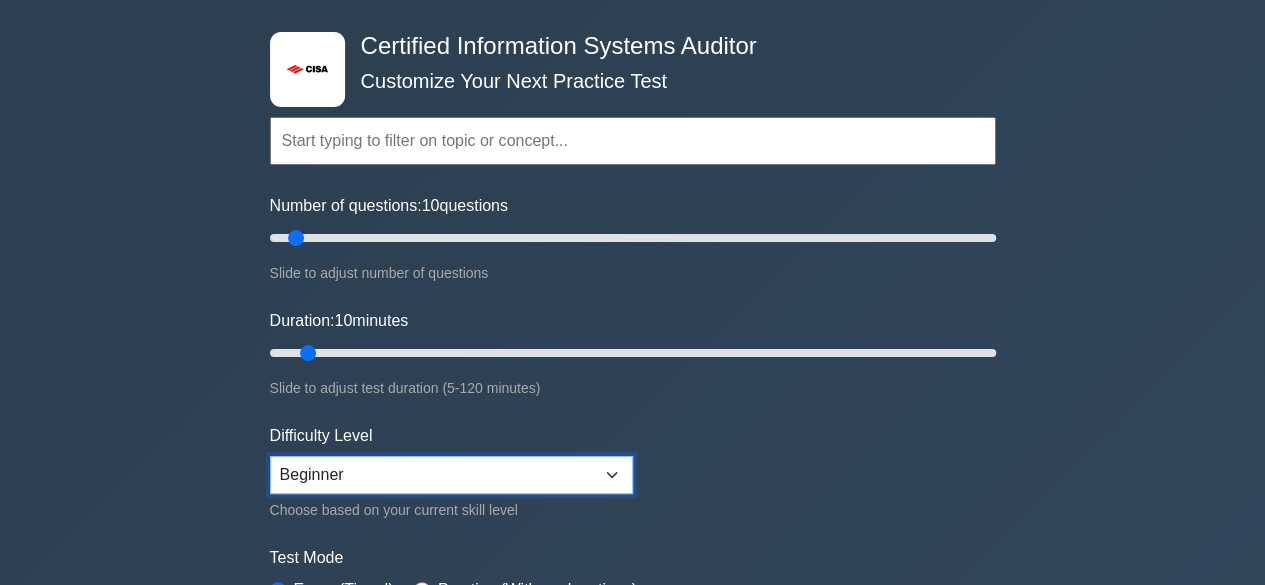 click on "Beginner
Intermediate
Expert" at bounding box center (451, 475) 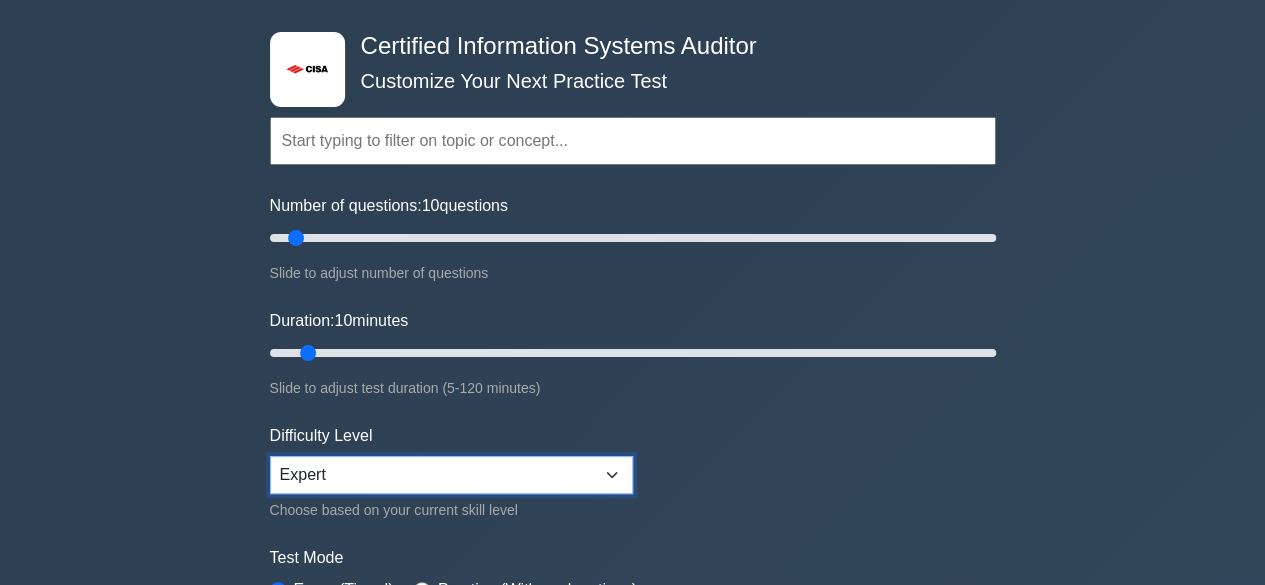 click on "Beginner
Intermediate
Expert" at bounding box center [451, 475] 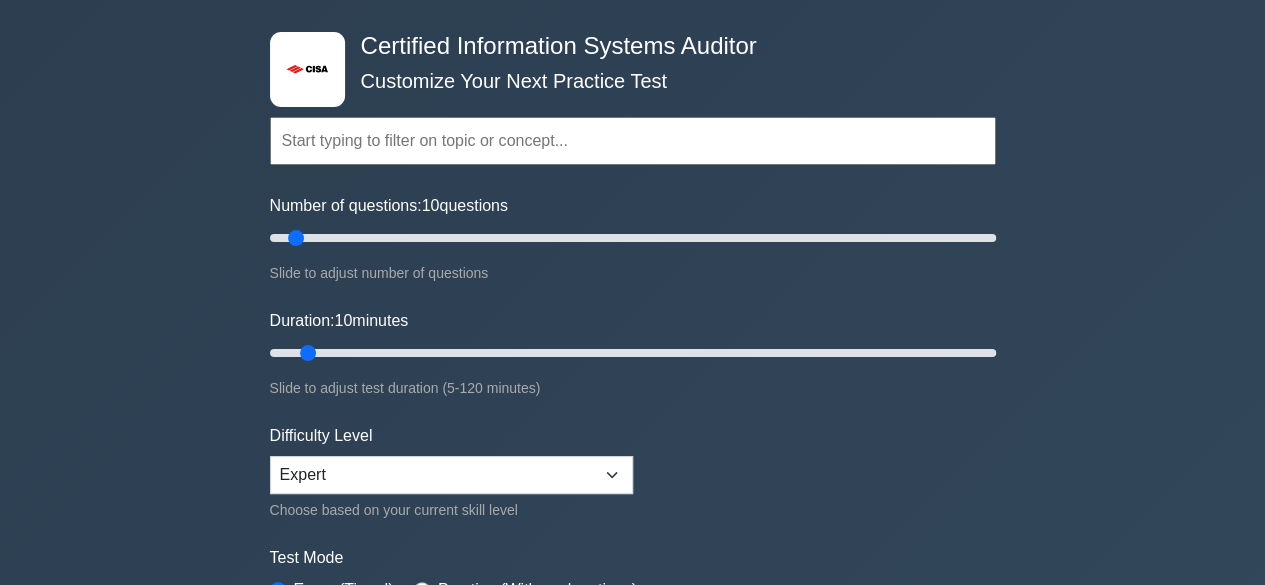 click on "Topics
Information System Auditing Process - Planning
Information System Auditing Process - Execution
Governance and Management of IT - IT Governance
Governance and Management of IT - IT Management
Information Systems Acquisition, Development, and Implementation - Acquisition and Development
Information Systems Acquisition, Development, and Implementation - Implementation" at bounding box center [633, 365] 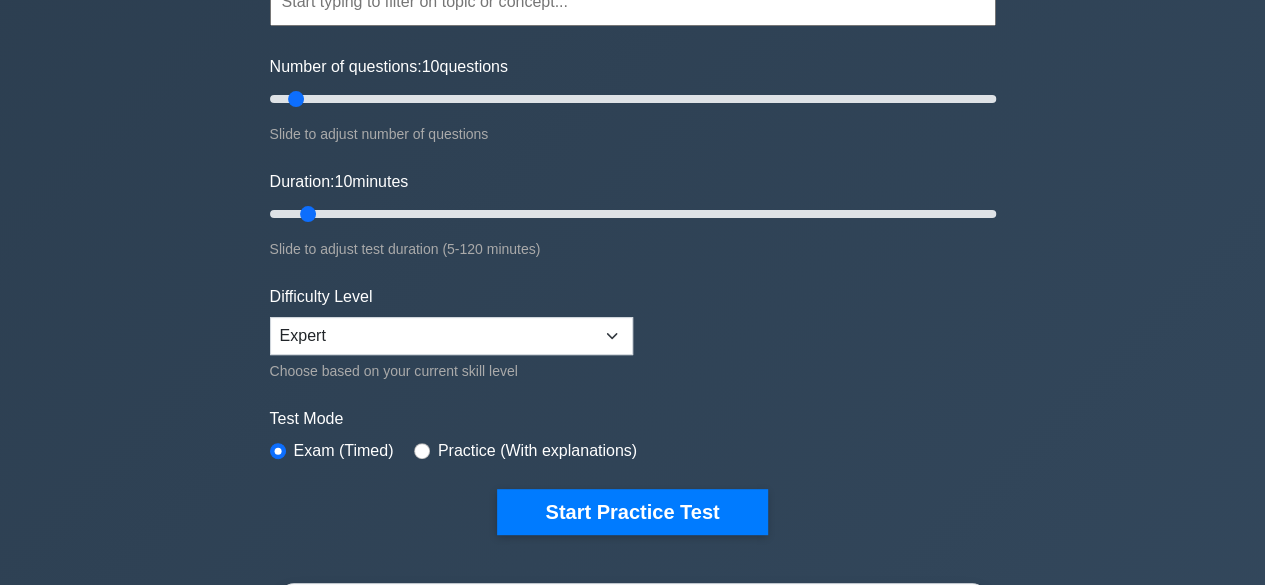scroll, scrollTop: 240, scrollLeft: 0, axis: vertical 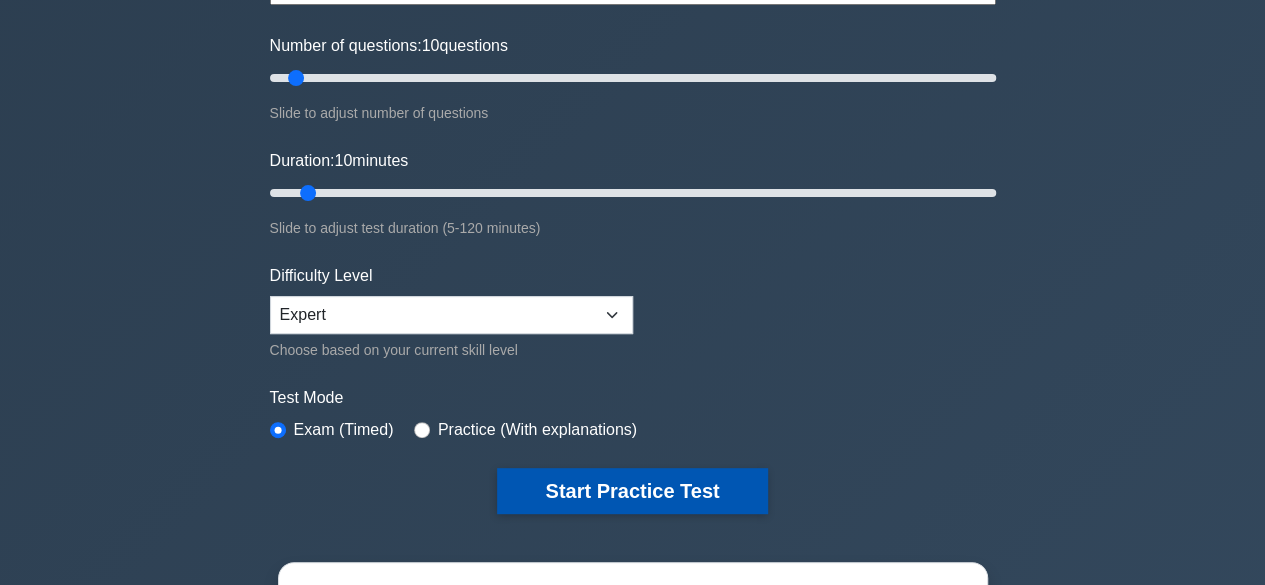 click on "Start Practice Test" at bounding box center [632, 491] 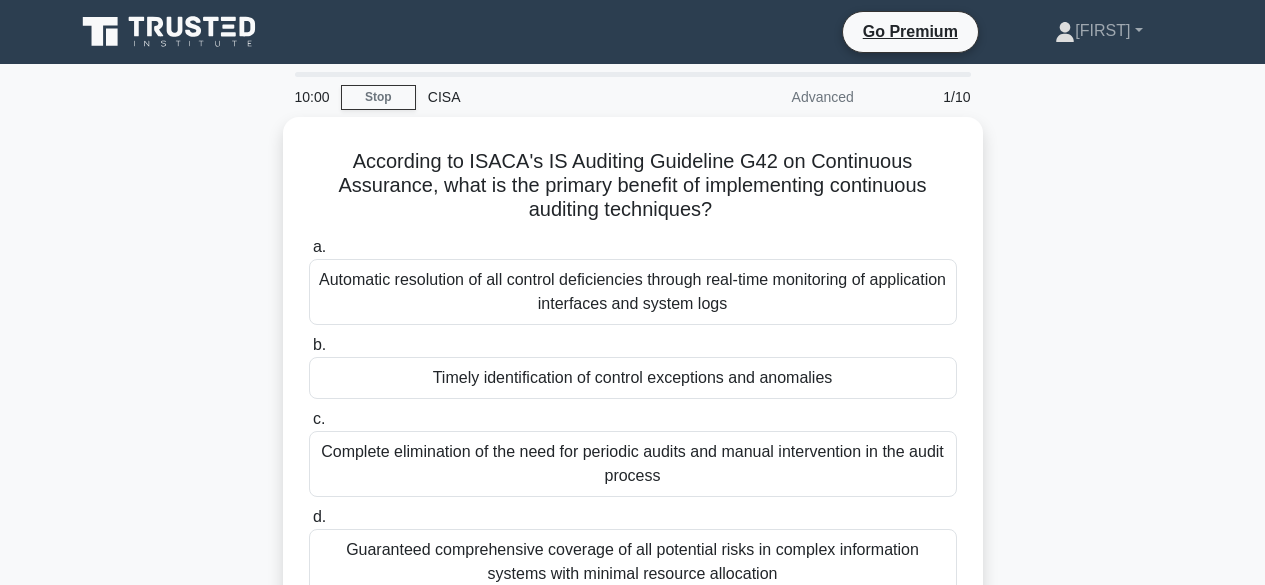 scroll, scrollTop: 0, scrollLeft: 0, axis: both 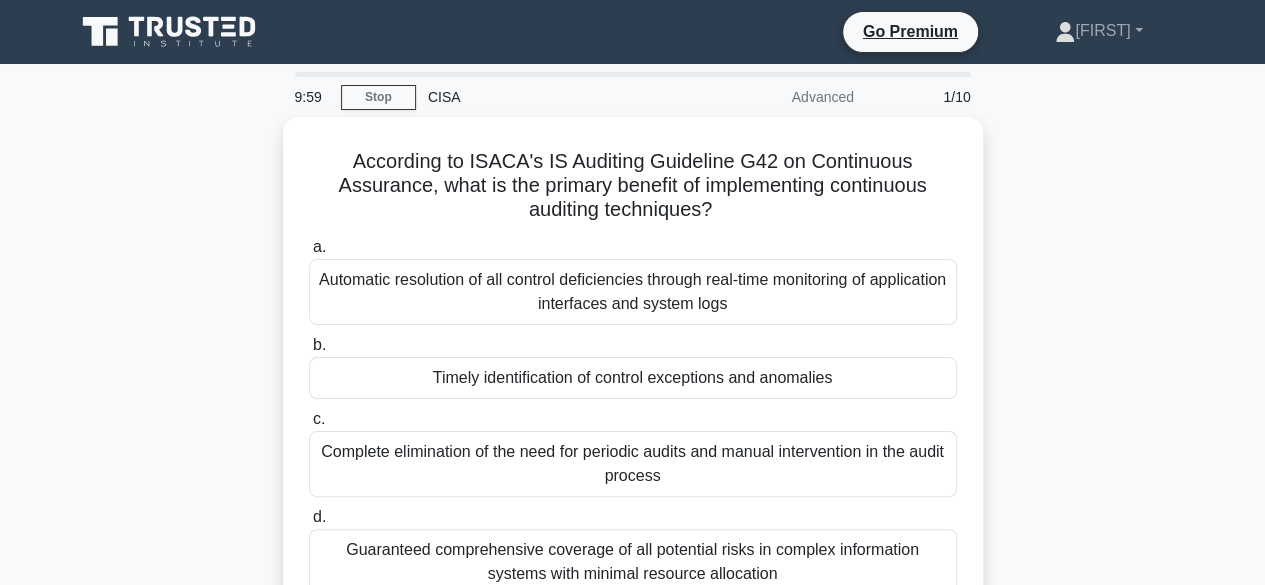 click on "9:59
Stop
CISA
Advanced
1/10
According to ISACA's IS Auditing Guideline G42 on Continuous Assurance, what is the primary benefit of implementing continuous auditing techniques?
.spinner_0XTQ{transform-origin:center;animation:spinner_y6GP .75s linear infinite}@keyframes spinner_y6GP{100%{transform:rotate(360deg)}}
a.
b. c. d." at bounding box center (632, 572) 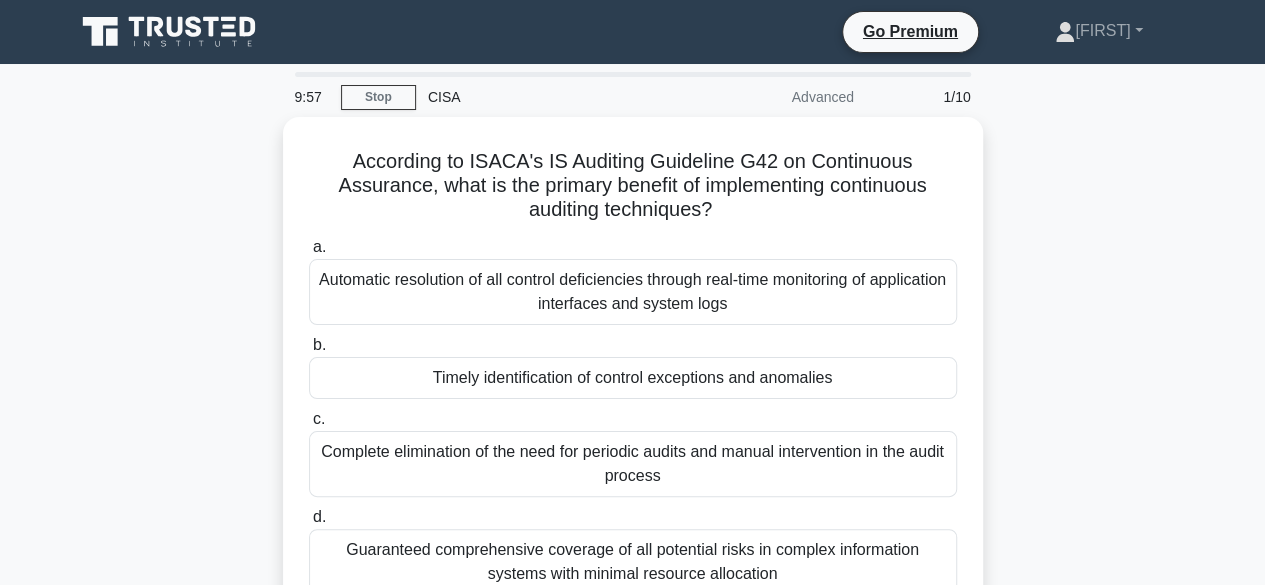 click on "9:57
Stop
CISA
Advanced
1/10
According to ISACA's IS Auditing Guideline G42 on Continuous Assurance, what is the primary benefit of implementing continuous auditing techniques?
.spinner_0XTQ{transform-origin:center;animation:spinner_y6GP .75s linear infinite}@keyframes spinner_y6GP{100%{transform:rotate(360deg)}}
a.
b. c. d." at bounding box center [632, 572] 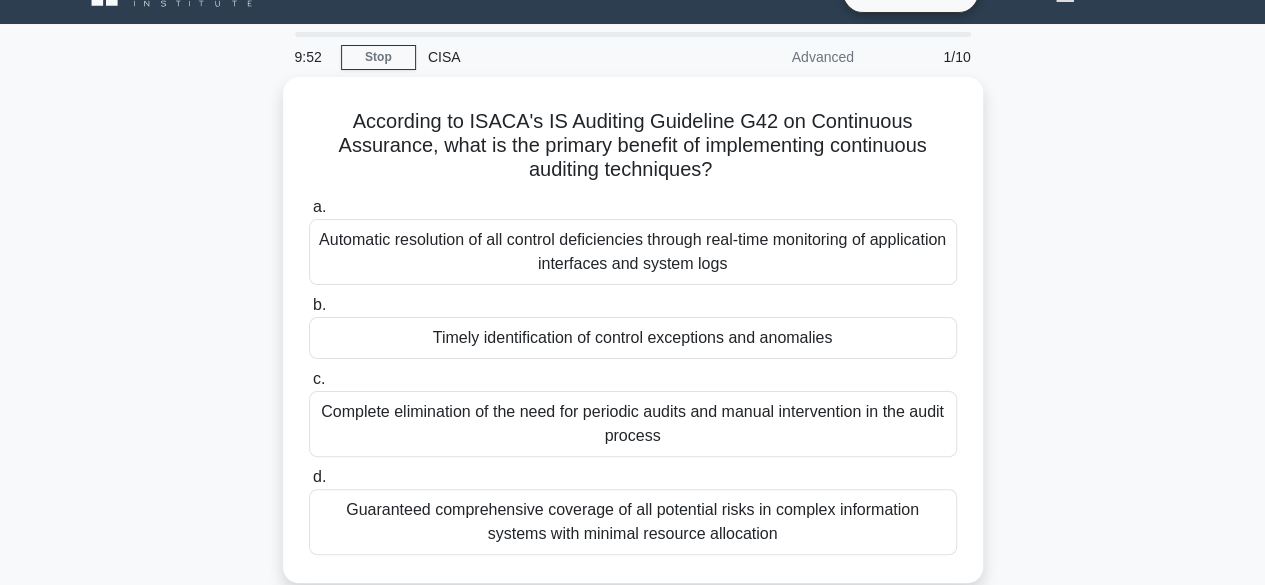 scroll, scrollTop: 80, scrollLeft: 0, axis: vertical 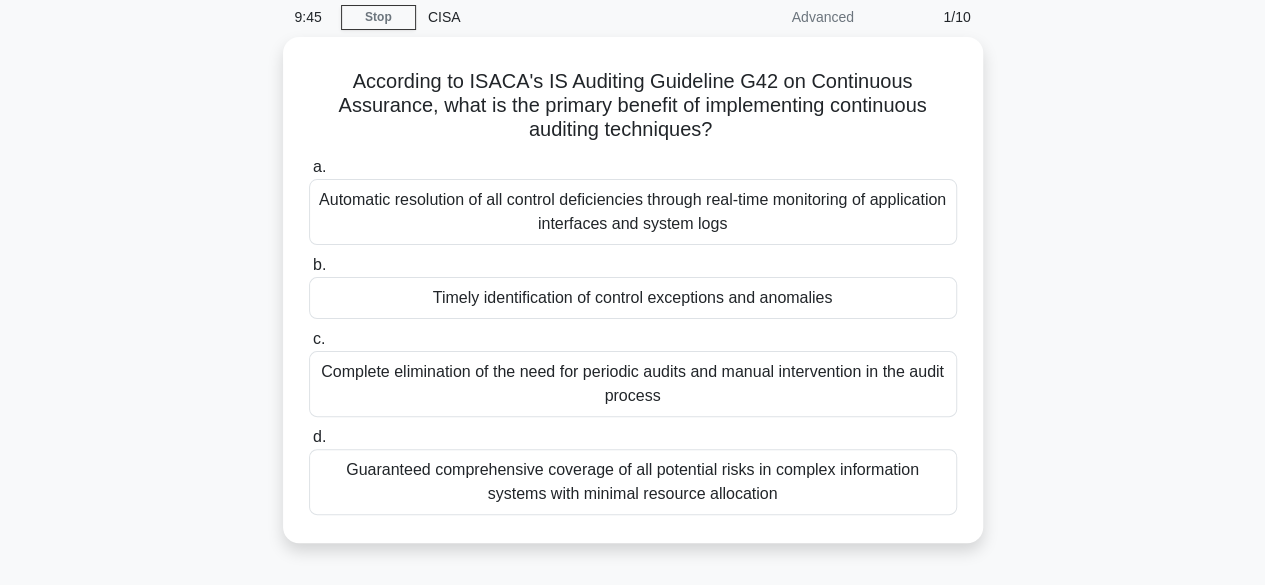 click on "According to ISACA's IS Auditing Guideline G42 on Continuous Assurance, what is the primary benefit of implementing continuous auditing techniques?
.spinner_0XTQ{transform-origin:center;animation:spinner_y6GP .75s linear infinite}@keyframes spinner_y6GP{100%{transform:rotate(360deg)}}
a.
b.
c. d." at bounding box center [633, 302] 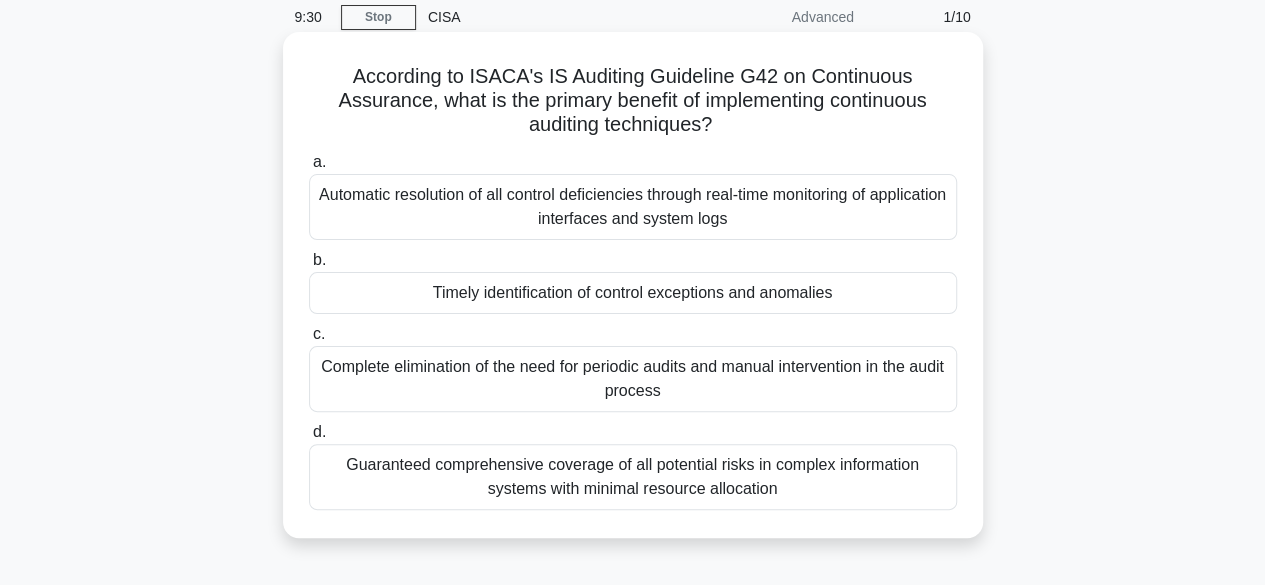 click on "Automatic resolution of all control deficiencies through real-time monitoring of application interfaces and system logs" at bounding box center [633, 207] 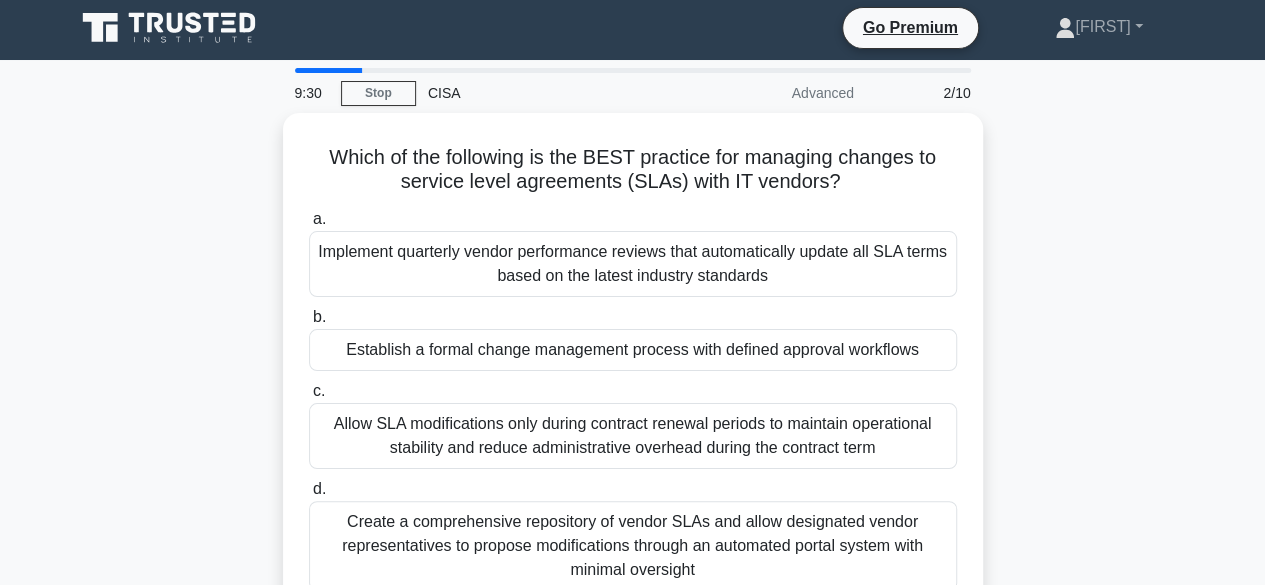 scroll, scrollTop: 0, scrollLeft: 0, axis: both 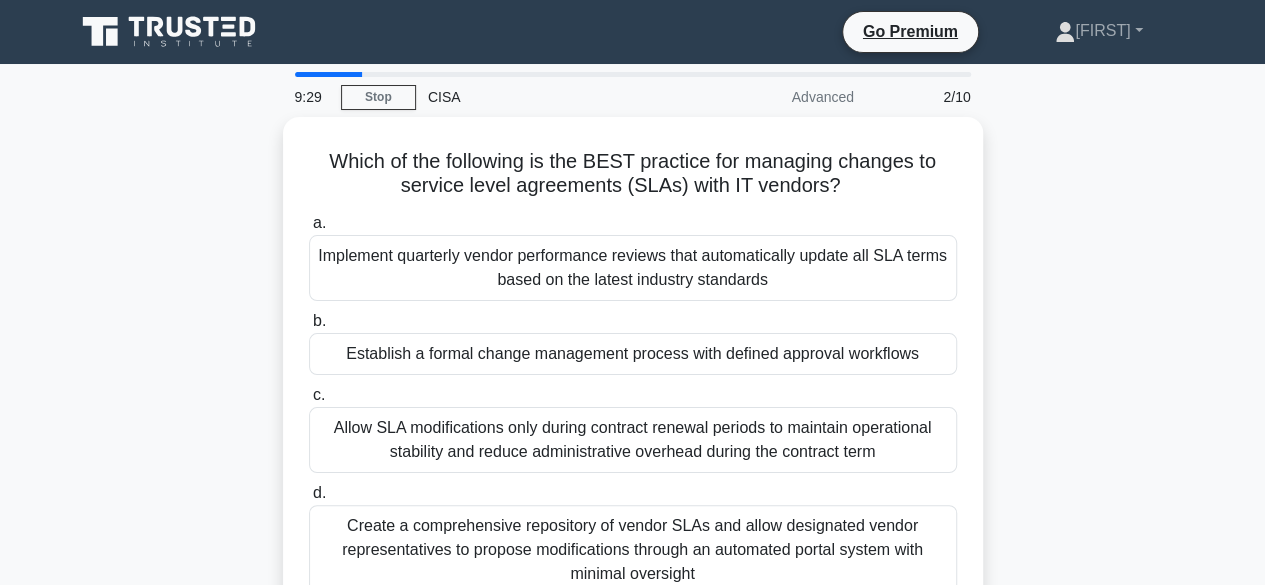 click on "Which of the following is the BEST practice for managing changes to service level agreements (SLAs) with IT vendors?
.spinner_0XTQ{transform-origin:center;animation:spinner_y6GP .75s linear infinite}@keyframes spinner_y6GP{100%{transform:rotate(360deg)}}
a.
Implement quarterly vendor performance reviews that automatically update all SLA terms based on the latest industry standards
b. c. d." at bounding box center (633, 382) 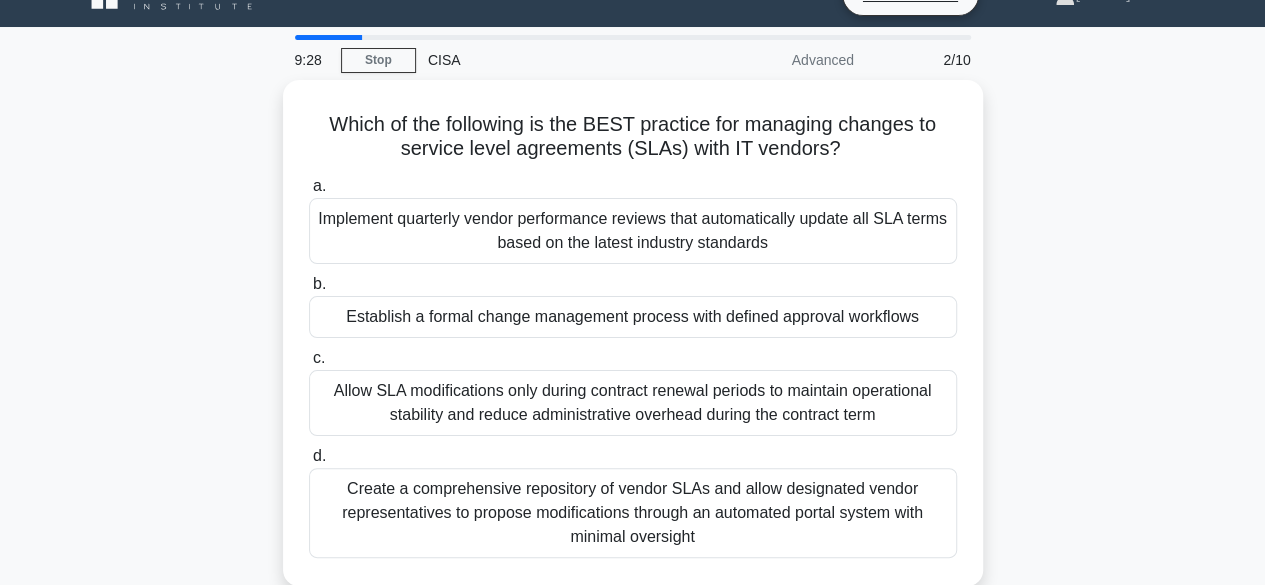 scroll, scrollTop: 40, scrollLeft: 0, axis: vertical 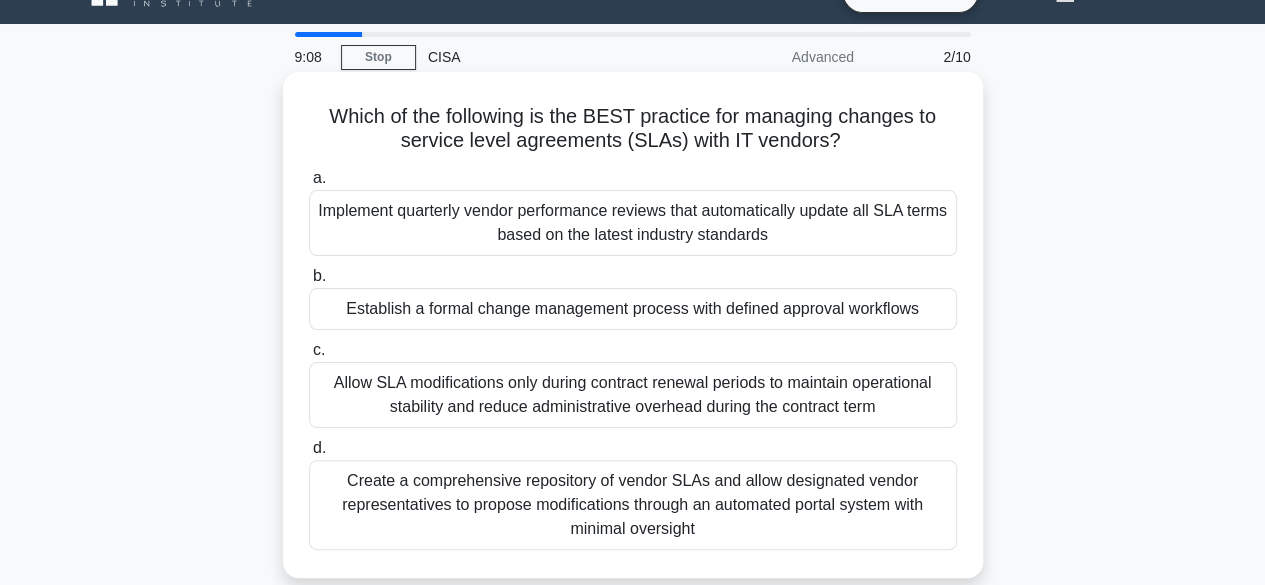 click on "Implement quarterly vendor performance reviews that automatically update all SLA terms based on the latest industry standards" at bounding box center (633, 223) 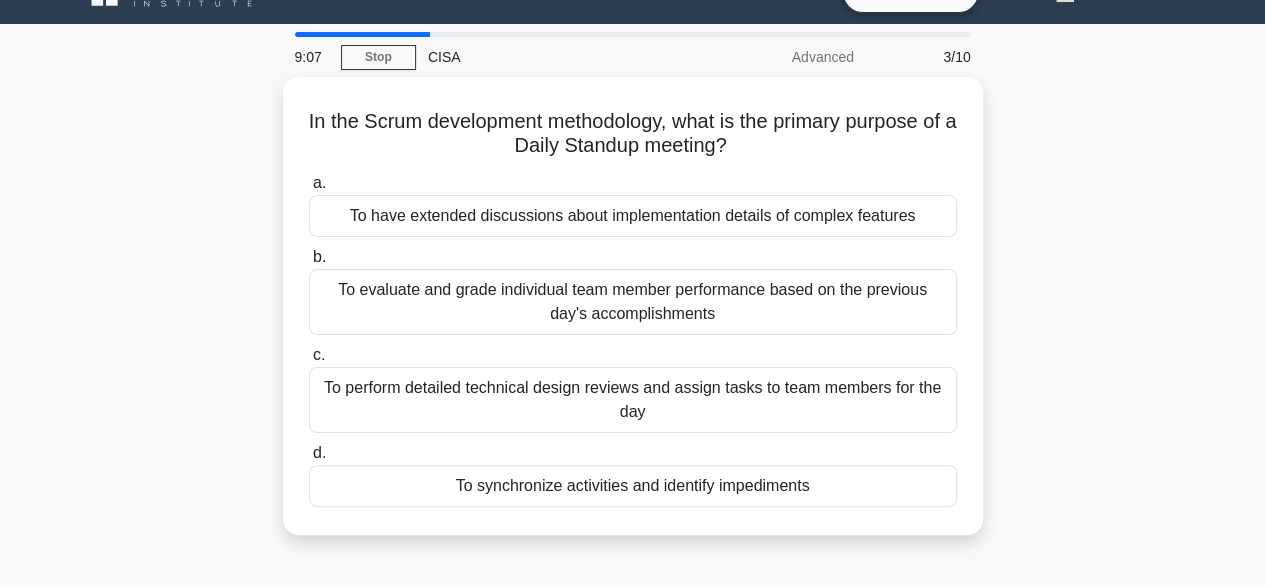 scroll, scrollTop: 0, scrollLeft: 0, axis: both 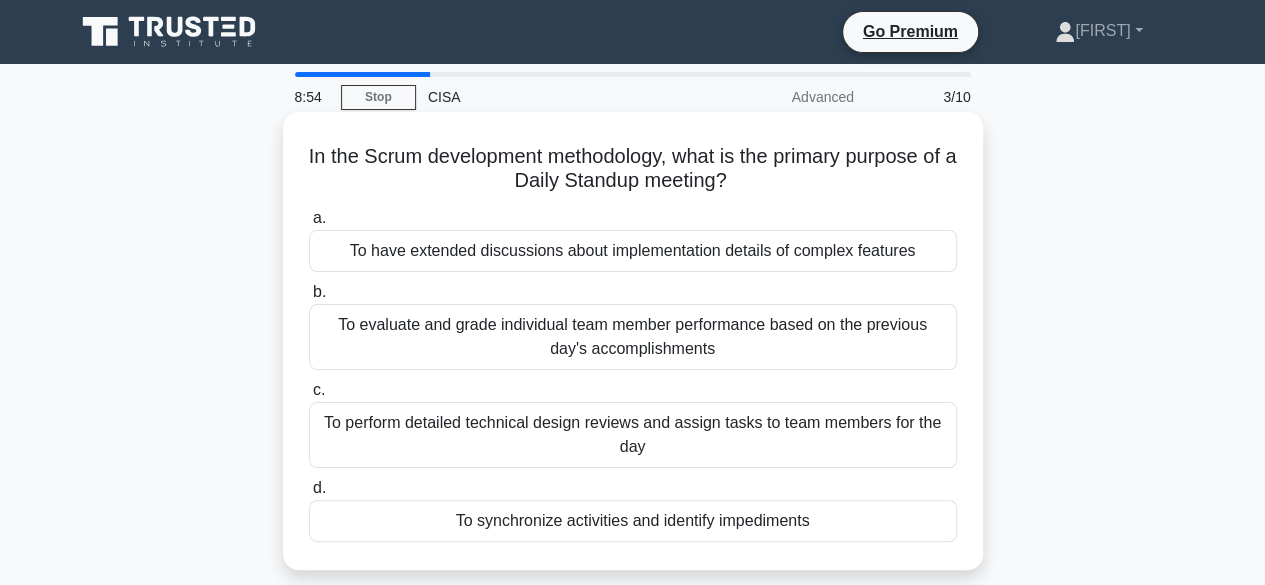 click on "To perform detailed technical design reviews and assign tasks to team members for the day" at bounding box center [633, 435] 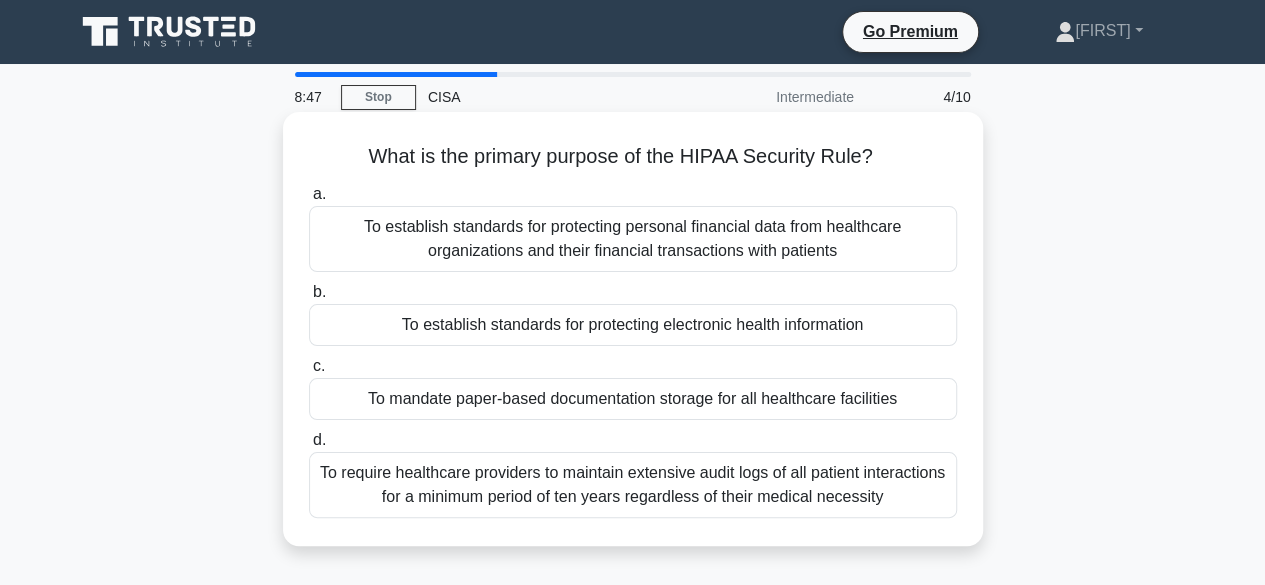 click on "To require healthcare providers to maintain extensive audit logs of all patient interactions for a minimum period of ten years regardless of their medical necessity" at bounding box center [633, 485] 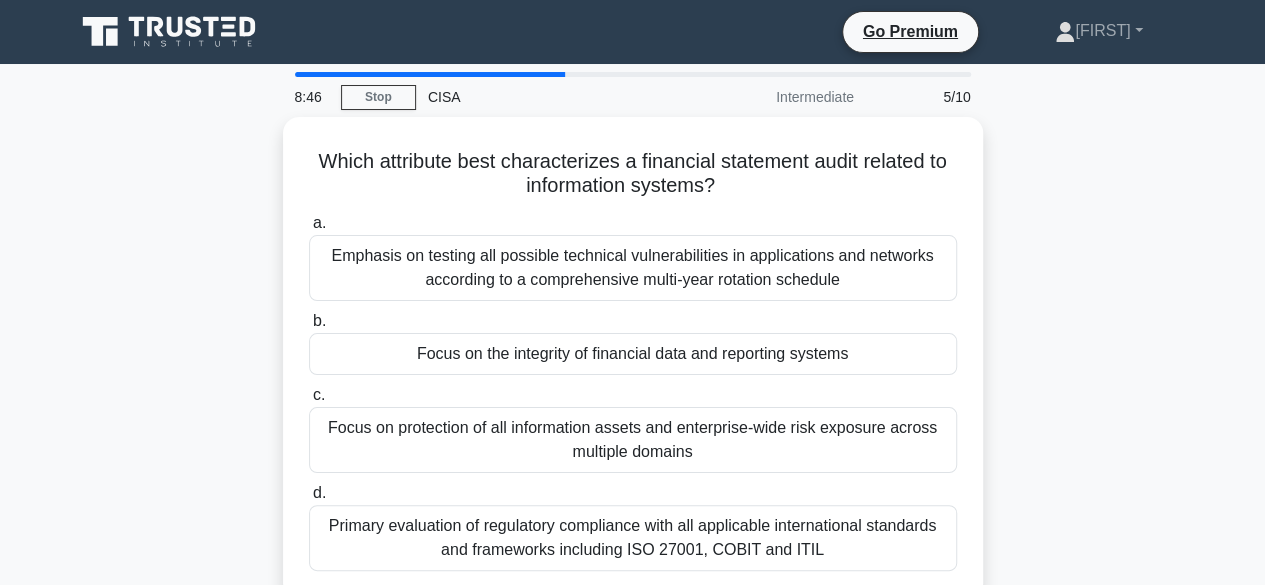 click on "Which attribute best characterizes a financial statement audit related to information systems?
.spinner_0XTQ{transform-origin:center;animation:spinner_y6GP .75s linear infinite}@keyframes spinner_y6GP{100%{transform:rotate(360deg)}}
a.
Emphasis on testing all possible technical vulnerabilities in applications and networks according to a comprehensive multi-year rotation schedule
b. c. d." at bounding box center (633, 370) 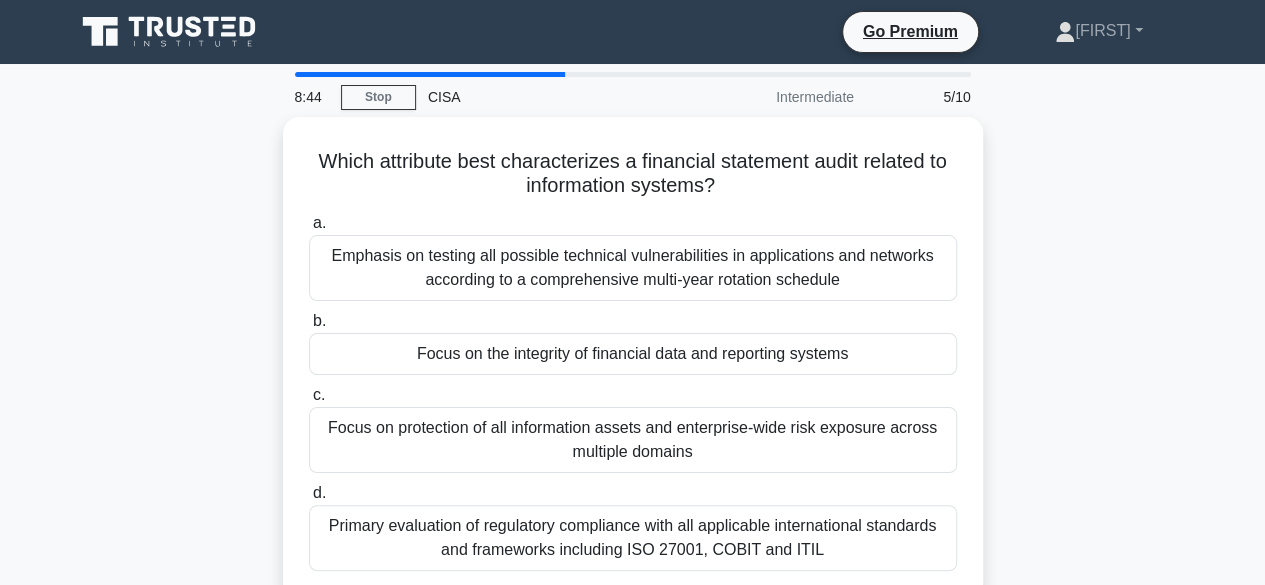 click on "Which attribute best characterizes a financial statement audit related to information systems?
.spinner_0XTQ{transform-origin:center;animation:spinner_y6GP .75s linear infinite}@keyframes spinner_y6GP{100%{transform:rotate(360deg)}}
a.
Emphasis on testing all possible technical vulnerabilities in applications and networks according to a comprehensive multi-year rotation schedule
b. c. d." at bounding box center [633, 370] 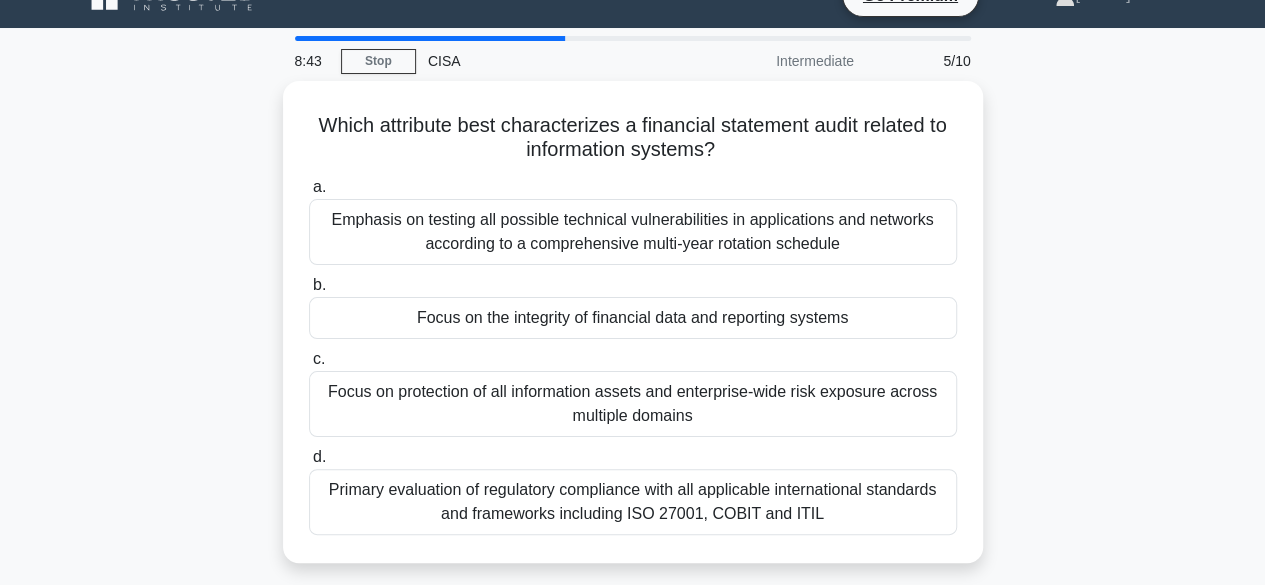 scroll, scrollTop: 40, scrollLeft: 0, axis: vertical 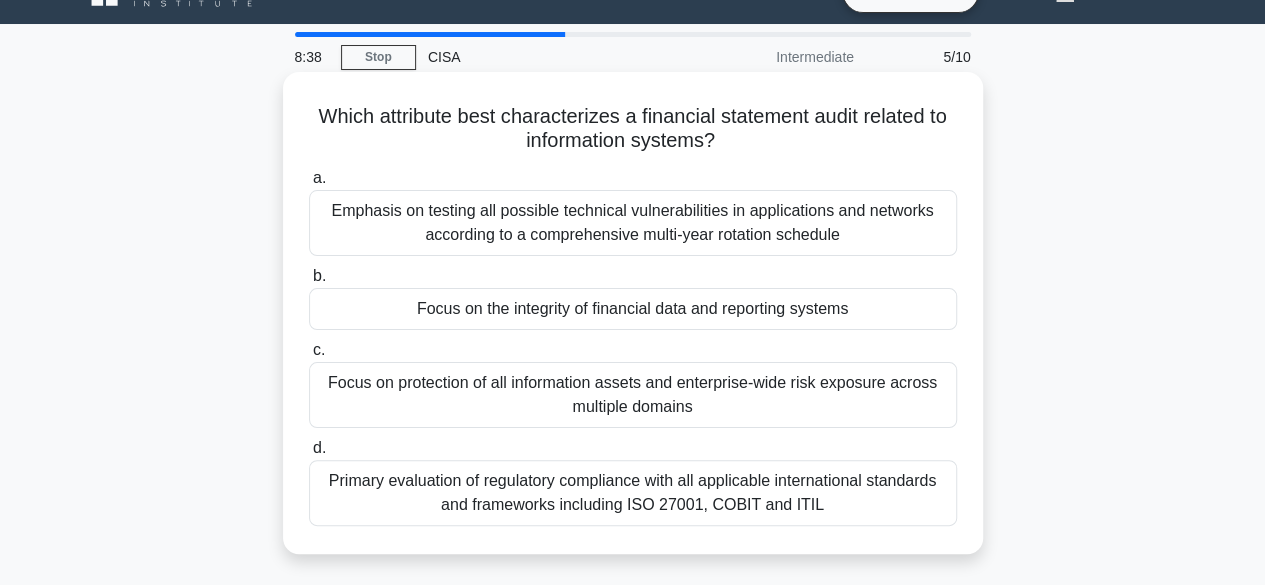 click on "Primary evaluation of regulatory compliance with all applicable international standards and frameworks including ISO 27001, COBIT and ITIL" at bounding box center [633, 493] 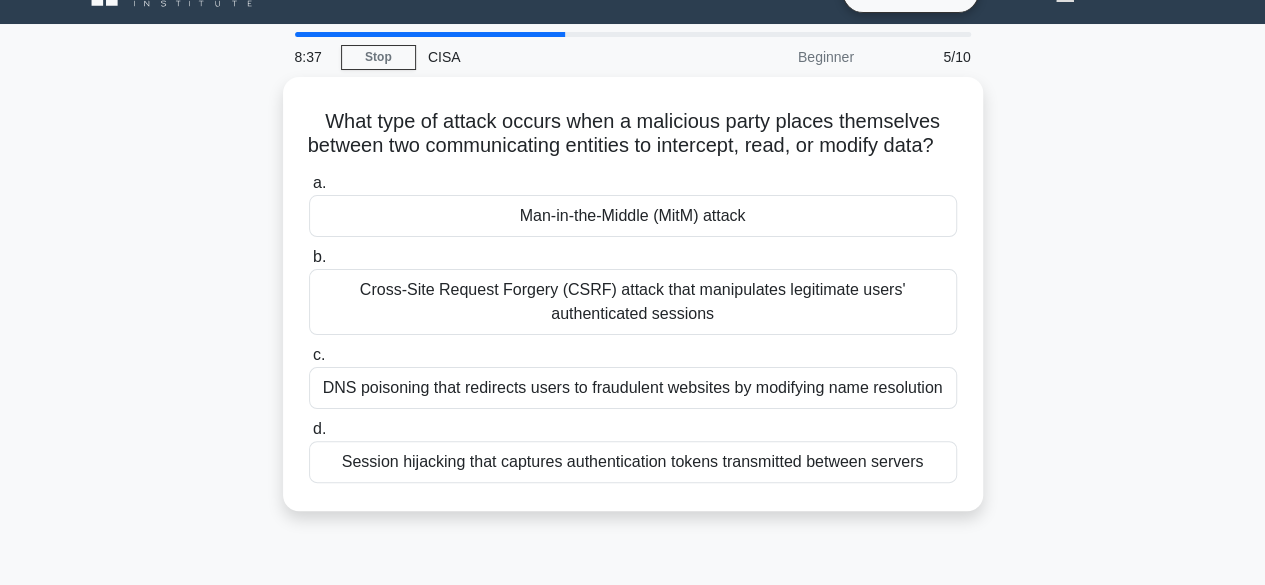 scroll, scrollTop: 0, scrollLeft: 0, axis: both 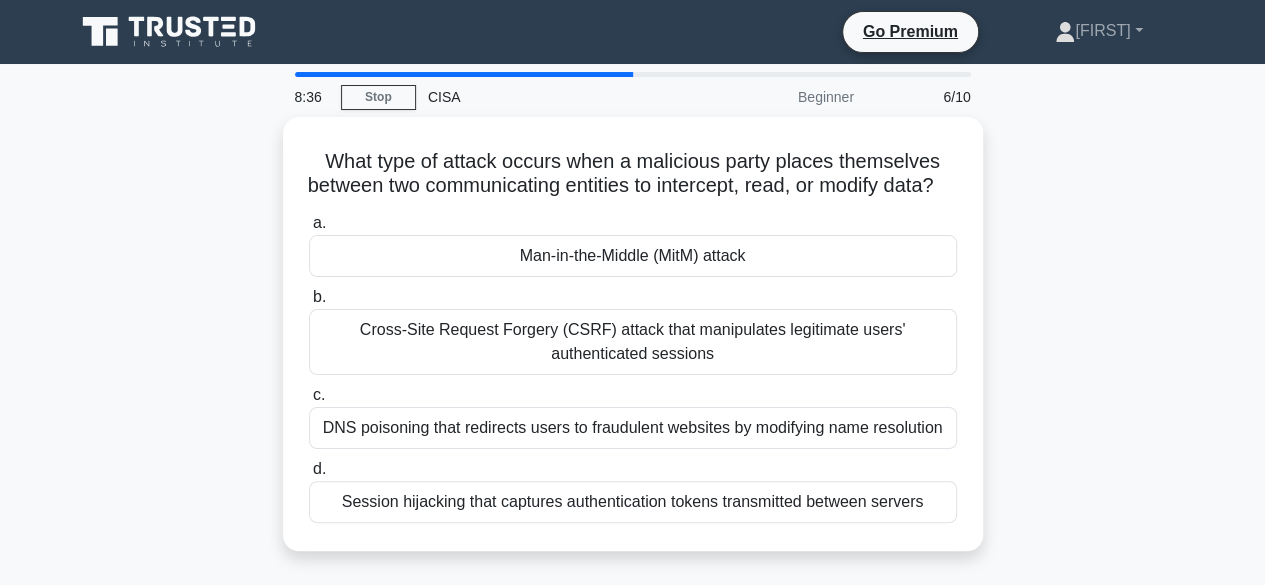 click on "What type of attack occurs when a malicious party places themselves between two communicating entities to intercept, read, or modify data?
.spinner_0XTQ{transform-origin:center;animation:spinner_y6GP .75s linear infinite}@keyframes spinner_y6GP{100%{transform:rotate(360deg)}}
a.
Man-in-the-Middle (MitM) attack
b." at bounding box center [633, 346] 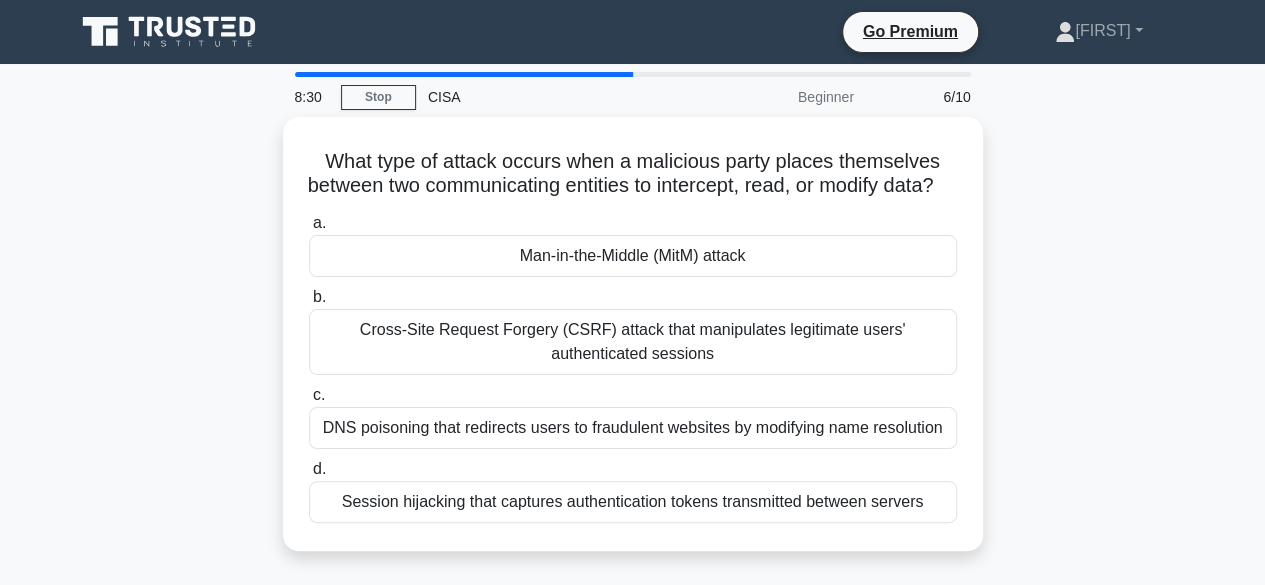click on "What type of attack occurs when a malicious party places themselves between two communicating entities to intercept, read, or modify data?
.spinner_0XTQ{transform-origin:center;animation:spinner_y6GP .75s linear infinite}@keyframes spinner_y6GP{100%{transform:rotate(360deg)}}
a.
Man-in-the-Middle (MitM) attack
b." at bounding box center (633, 346) 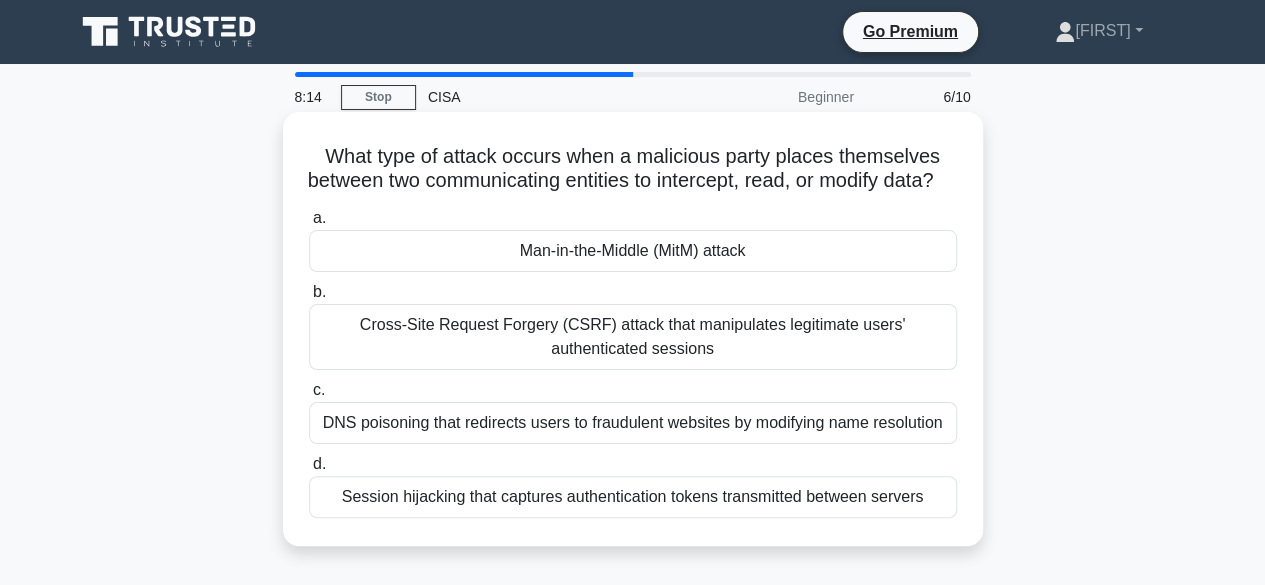 click on "Session hijacking that captures authentication tokens transmitted between servers" at bounding box center (633, 497) 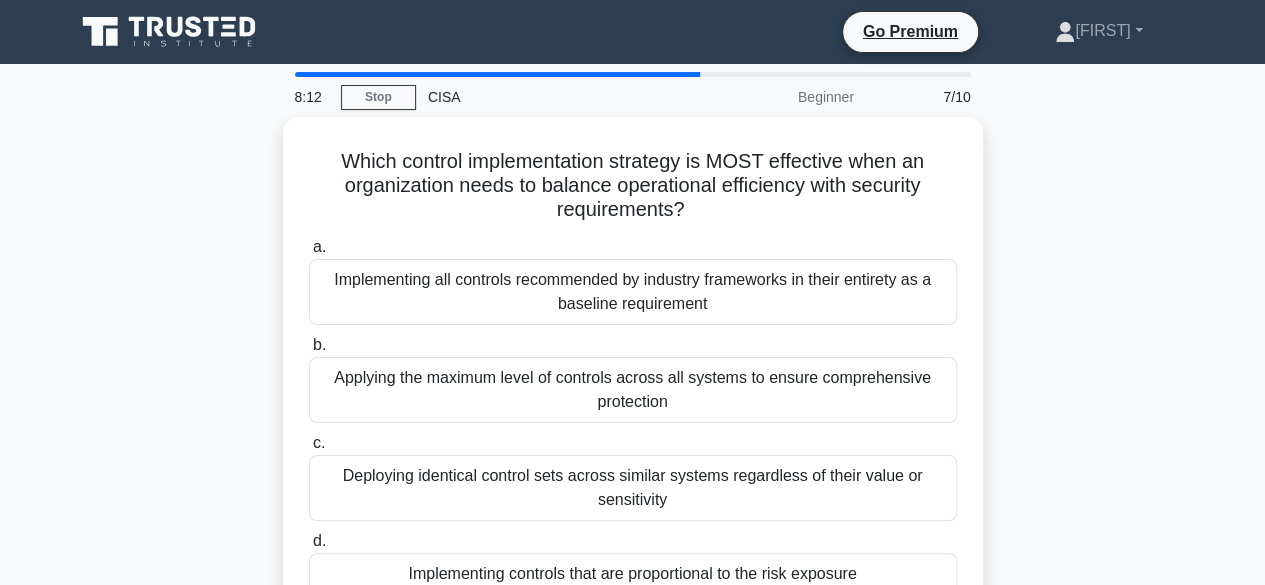 click on "Which control implementation strategy is MOST effective when an organization needs to balance operational efficiency with security requirements?
.spinner_0XTQ{transform-origin:center;animation:spinner_y6GP .75s linear infinite}@keyframes spinner_y6GP{100%{transform:rotate(360deg)}}
a.
Implementing all controls recommended by industry frameworks in their entirety as a baseline requirement
b. c. d." at bounding box center (633, 382) 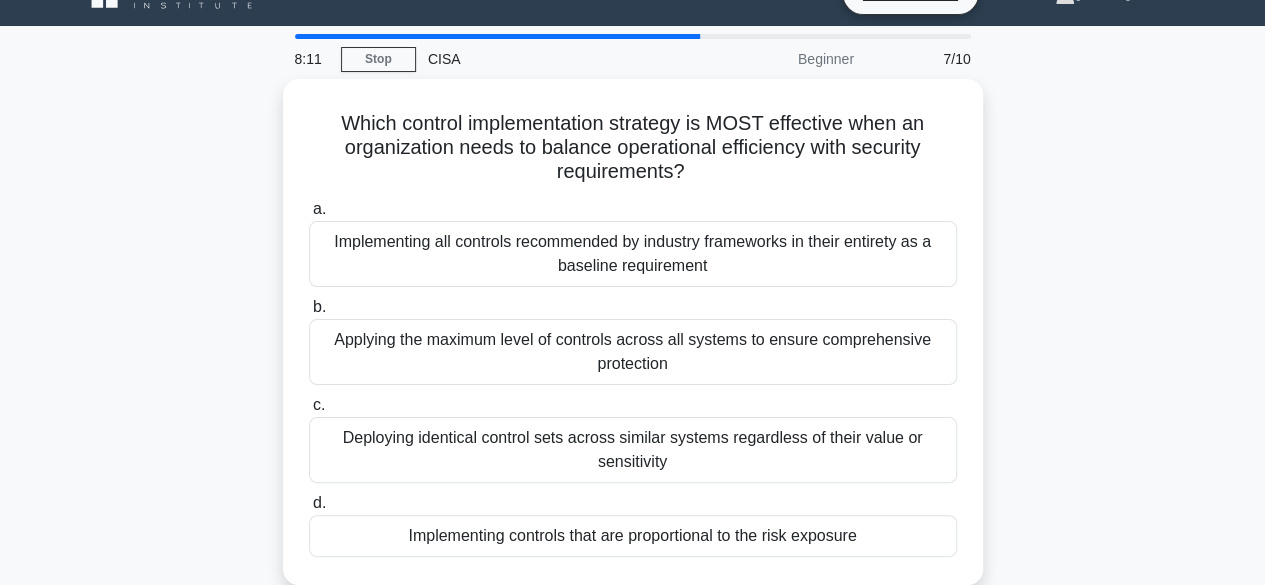 scroll, scrollTop: 40, scrollLeft: 0, axis: vertical 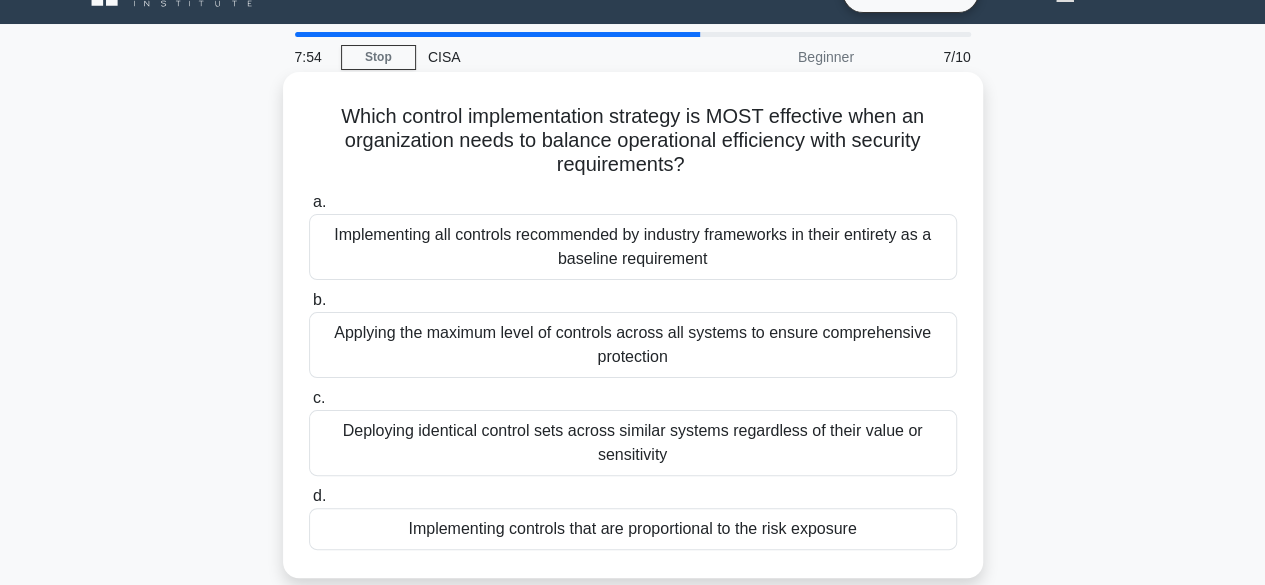 click on "Deploying identical control sets across similar systems regardless of their value or sensitivity" at bounding box center (633, 443) 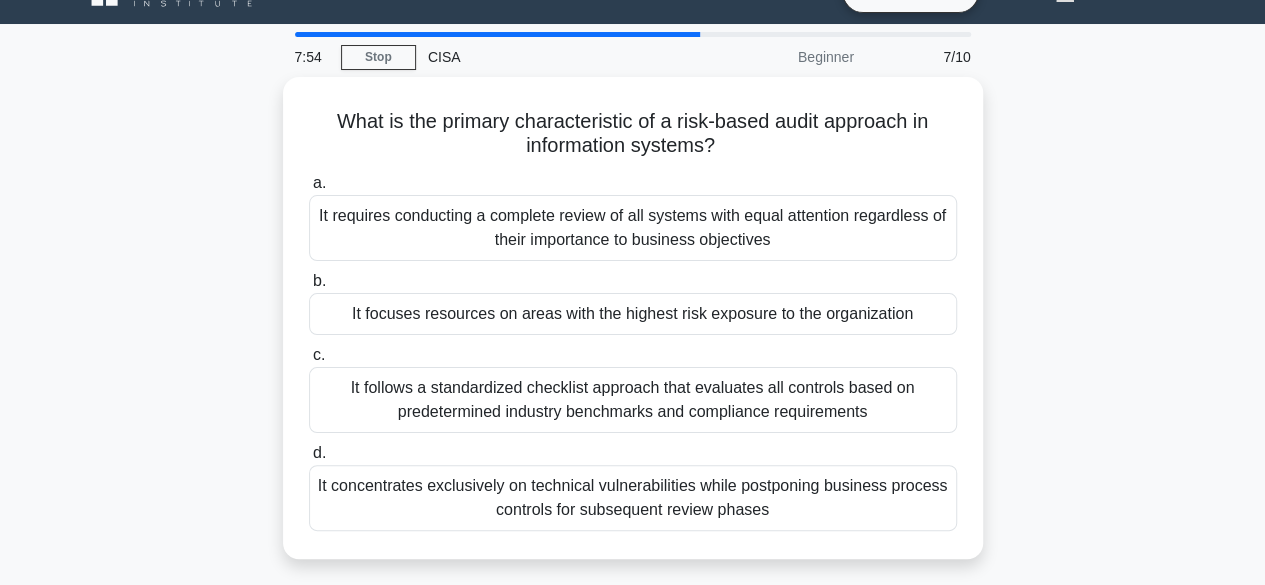 scroll, scrollTop: 0, scrollLeft: 0, axis: both 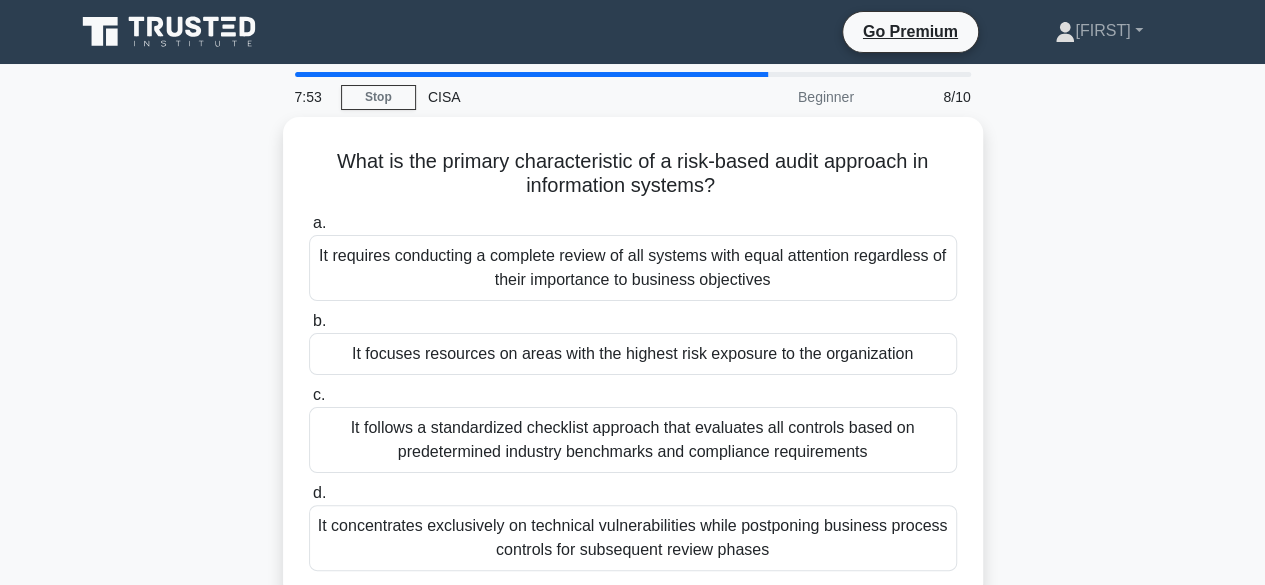 click on "What is the primary characteristic of a risk-based audit approach in information systems?
.spinner_0XTQ{transform-origin:center;animation:spinner_y6GP .75s linear infinite}@keyframes spinner_y6GP{100%{transform:rotate(360deg)}}
a.
It requires conducting a complete review of all systems with equal attention regardless of their importance to business objectives
b. c. d." at bounding box center [633, 370] 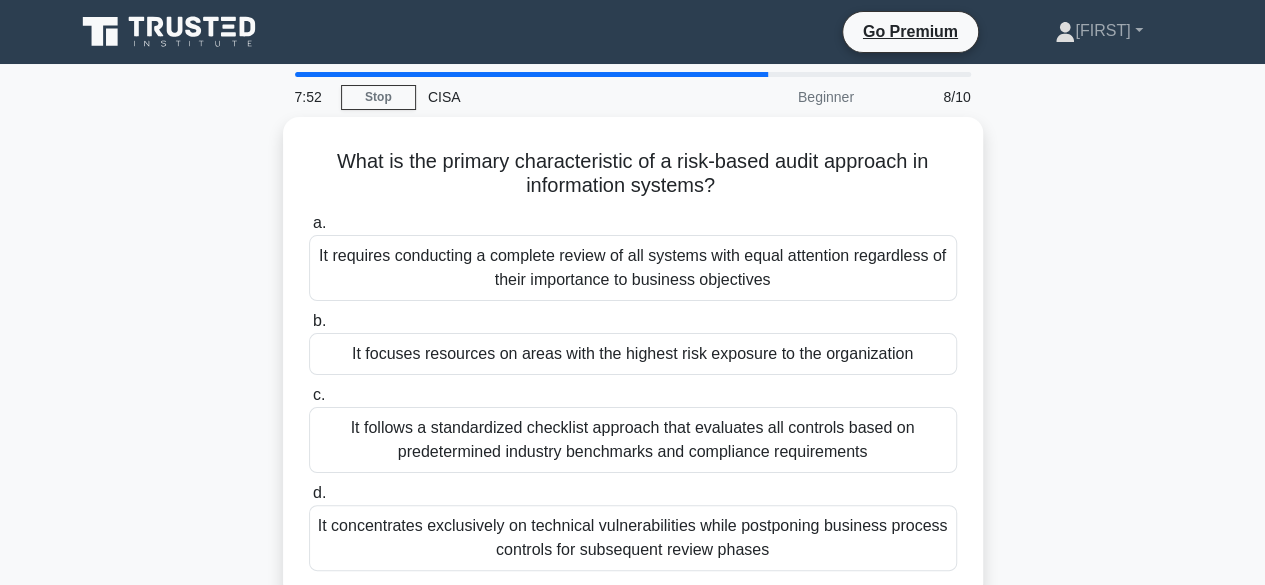 scroll, scrollTop: 40, scrollLeft: 0, axis: vertical 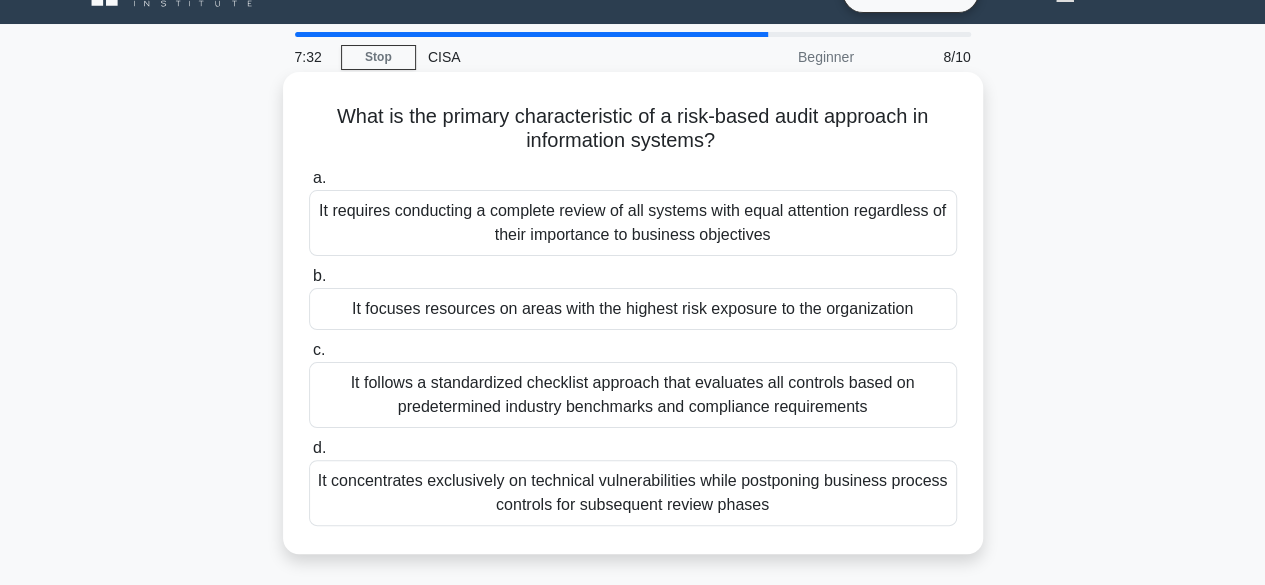 click on "It focuses resources on areas with the highest risk exposure to the organization" at bounding box center (633, 309) 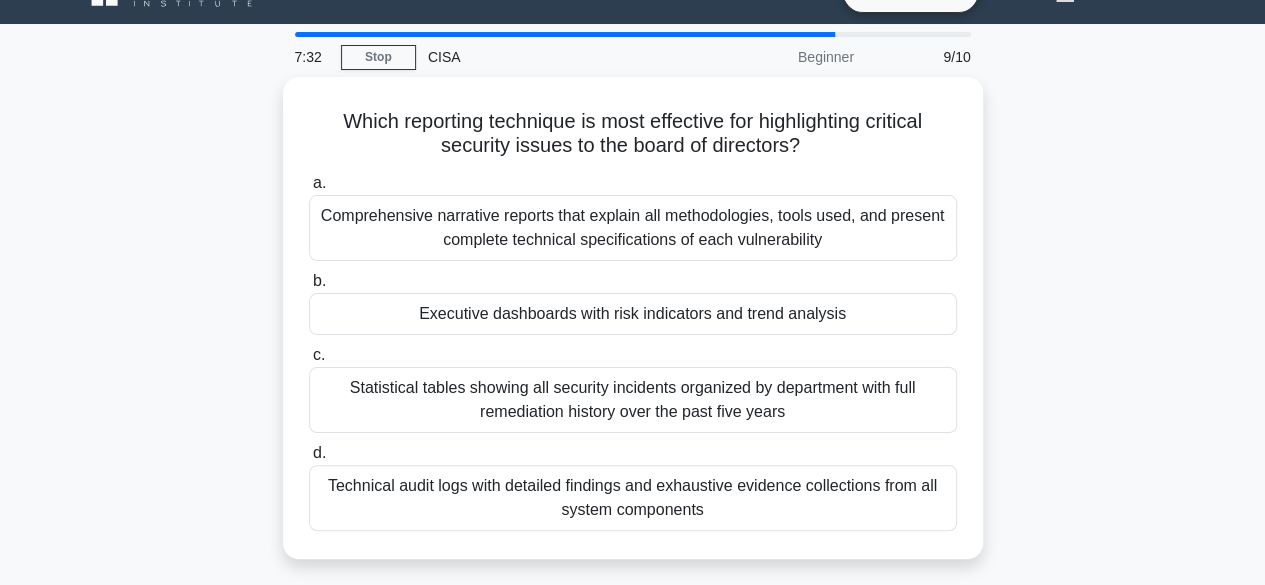 scroll, scrollTop: 0, scrollLeft: 0, axis: both 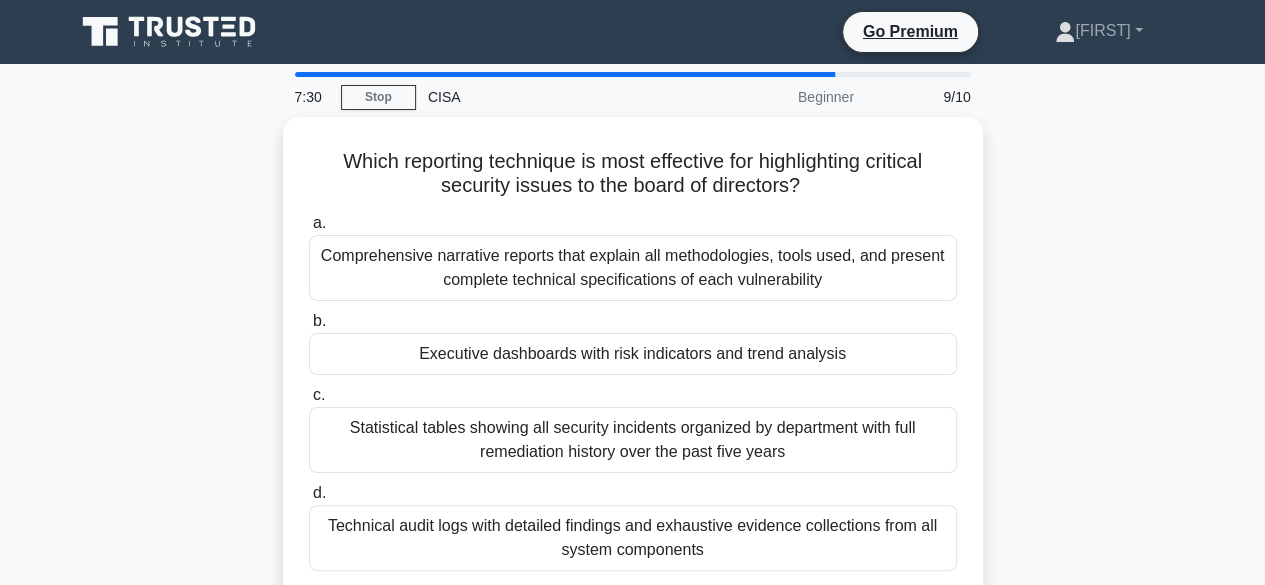 click on "Which reporting technique is most effective for highlighting critical security issues to the board of directors?
.spinner_0XTQ{transform-origin:center;animation:spinner_y6GP .75s linear infinite}@keyframes spinner_y6GP{100%{transform:rotate(360deg)}}
a.
Comprehensive narrative reports that explain all methodologies, tools used, and present complete technical specifications of each vulnerability
b." at bounding box center (633, 370) 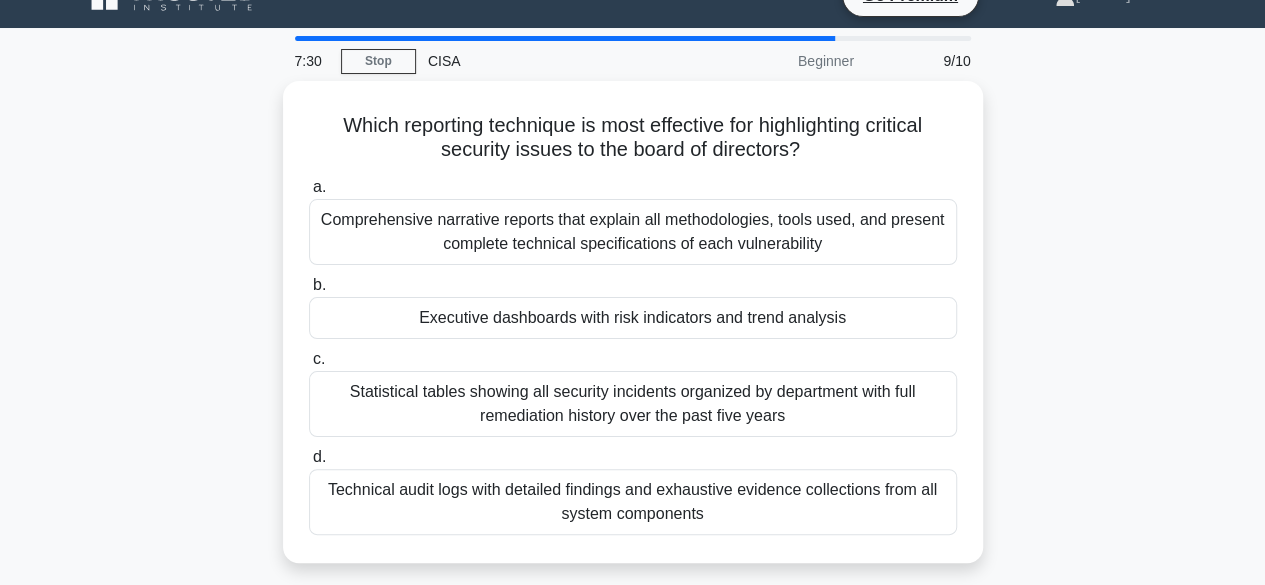 scroll, scrollTop: 40, scrollLeft: 0, axis: vertical 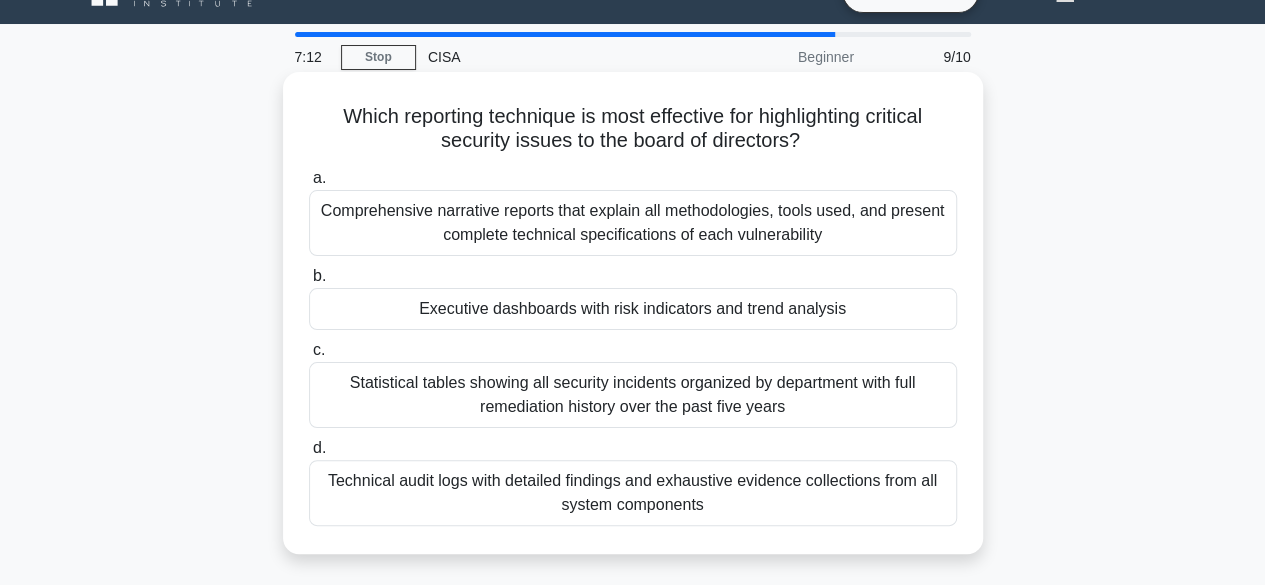 click on "Statistical tables showing all security incidents organized by department with full remediation history over the past five years" at bounding box center (633, 395) 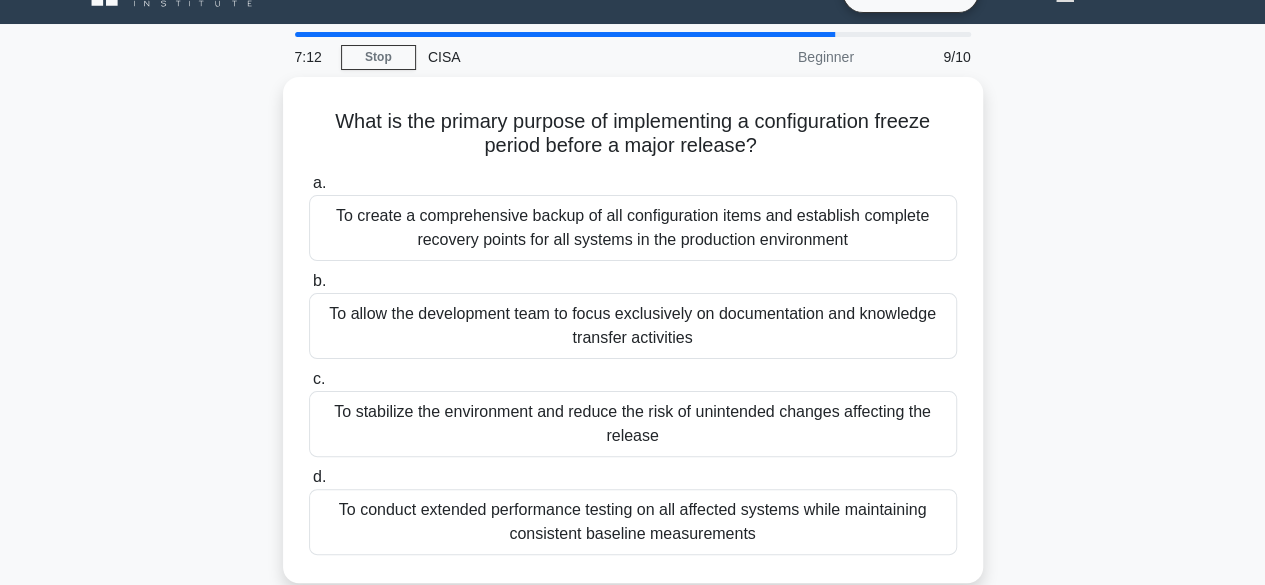 scroll, scrollTop: 0, scrollLeft: 0, axis: both 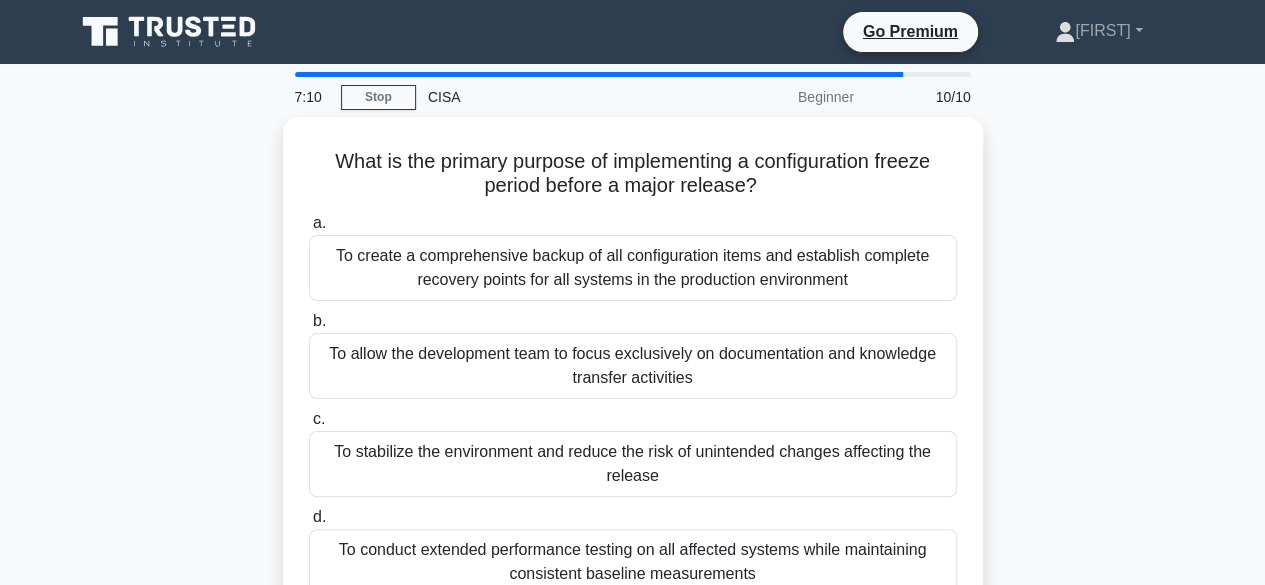click on "What is the primary purpose of implementing a configuration freeze period before a major release?
.spinner_0XTQ{transform-origin:center;animation:spinner_y6GP .75s linear infinite}@keyframes spinner_y6GP{100%{transform:rotate(360deg)}}
a.
To create a comprehensive backup of all configuration items and establish complete recovery points for all systems in the production environment
b. c. d." at bounding box center (633, 382) 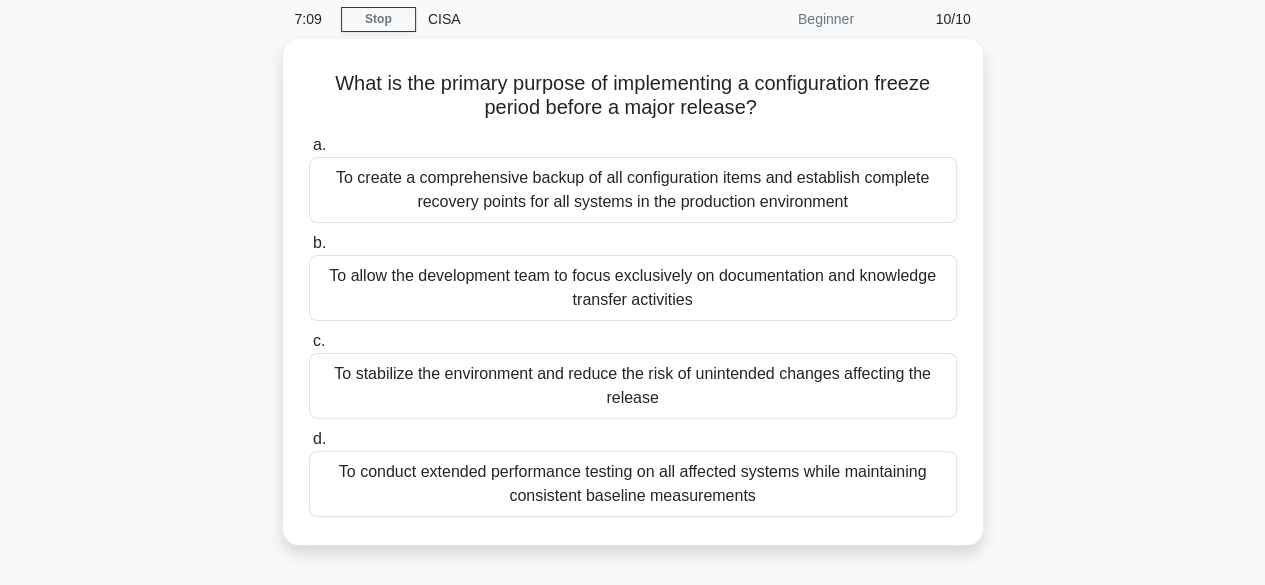 scroll, scrollTop: 80, scrollLeft: 0, axis: vertical 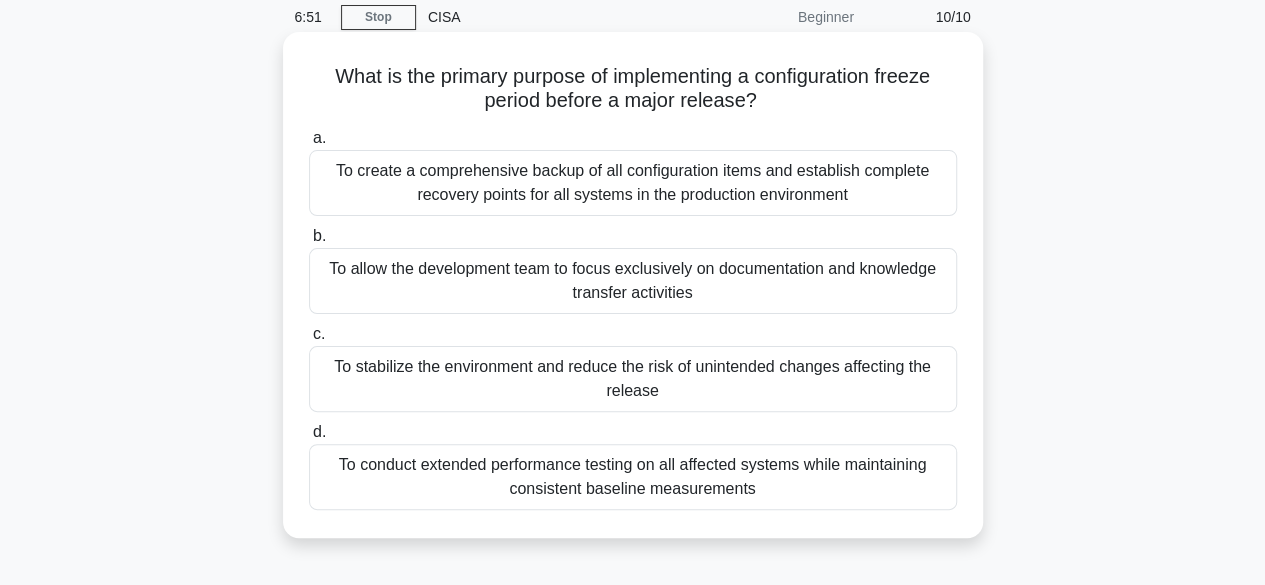 click on "To stabilize the environment and reduce the risk of unintended changes affecting the release" at bounding box center (633, 379) 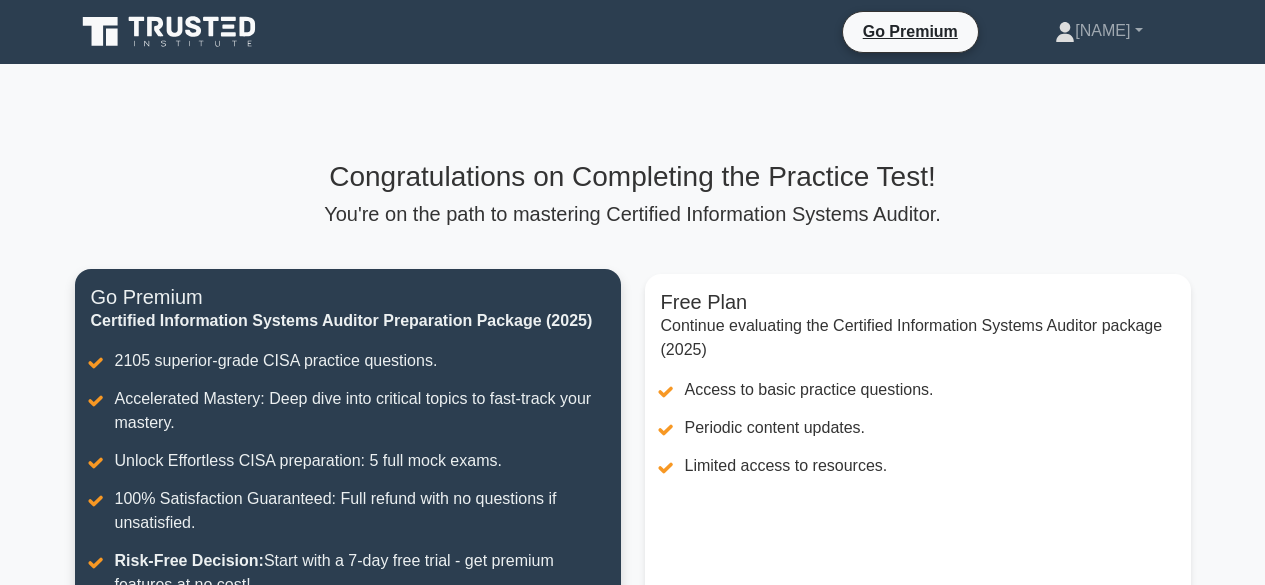 scroll, scrollTop: 0, scrollLeft: 0, axis: both 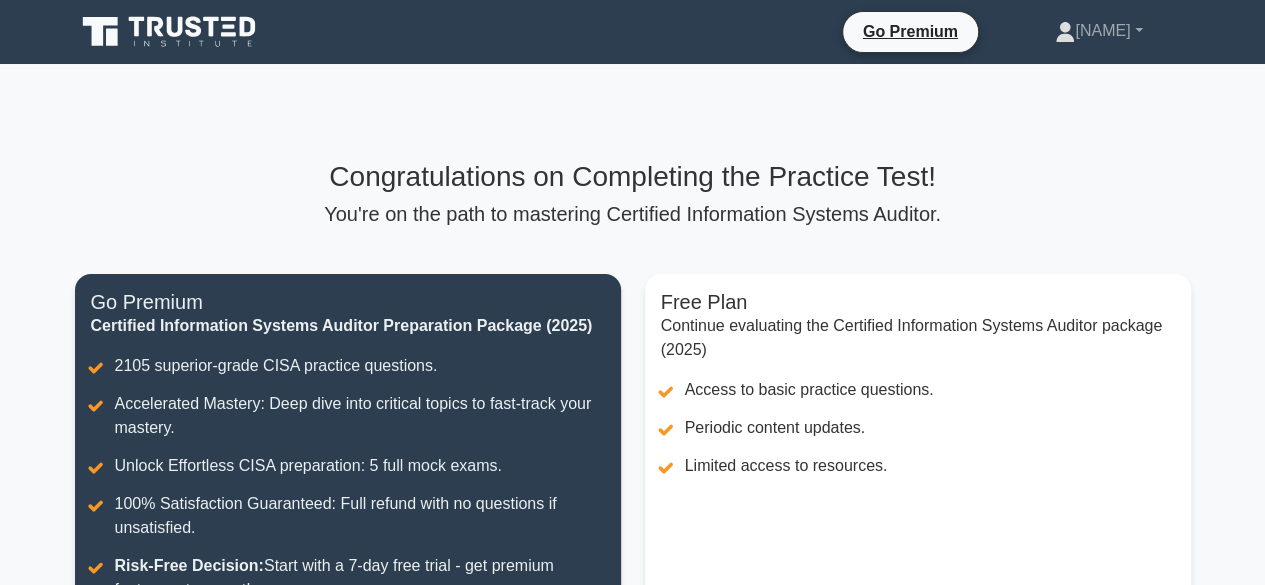 click on "Congratulations on Completing the Practice Test!
You're on the path to mastering Certified Information Systems Auditor.
Free Plan
Continue evaluating the Certified Information Systems Auditor package (2025)
Access to basic practice questions.
Periodic content updates.
Limited access to resources.
Continue without free Premium trial
Go Premium" at bounding box center (632, 445) 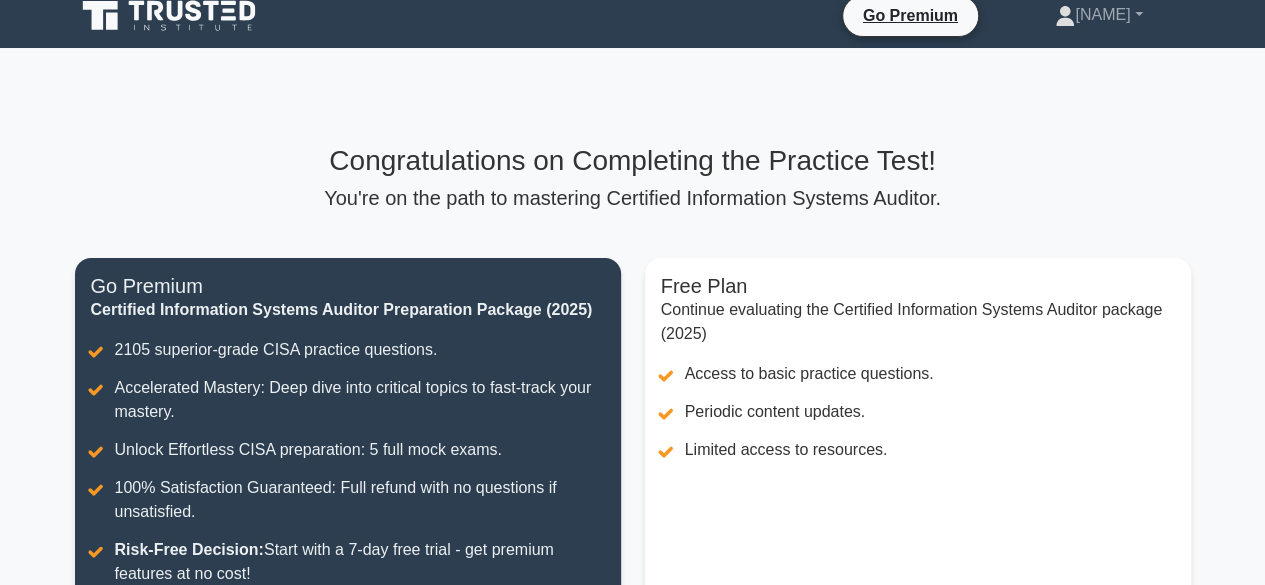 scroll, scrollTop: 0, scrollLeft: 0, axis: both 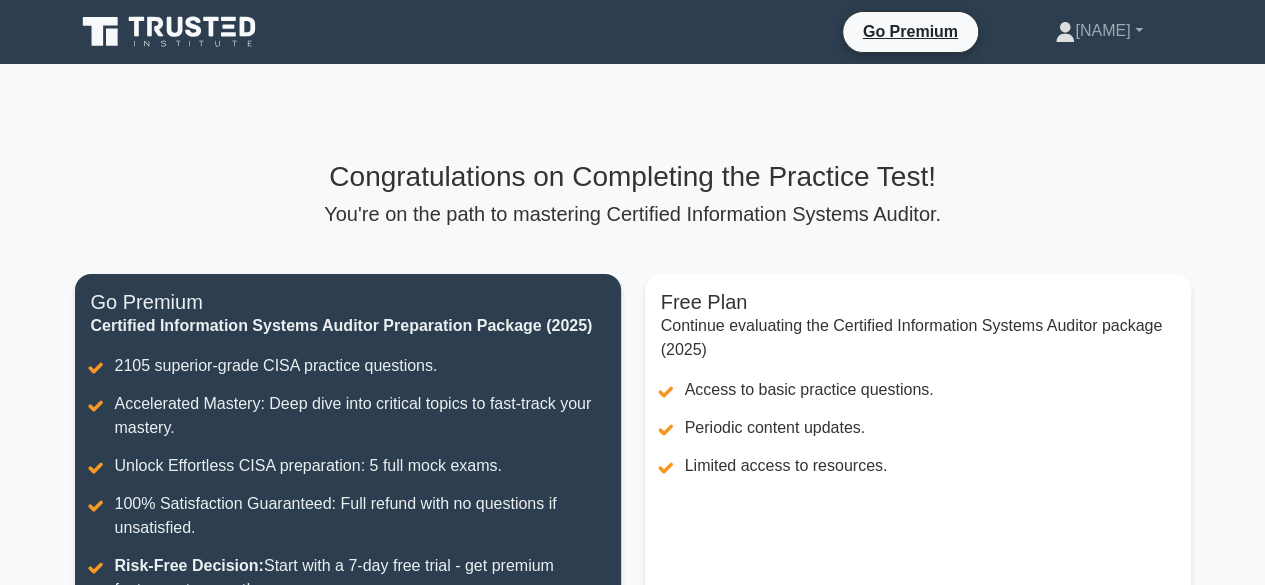 click on "You're on the path to mastering Certified Information Systems Auditor." at bounding box center [633, 214] 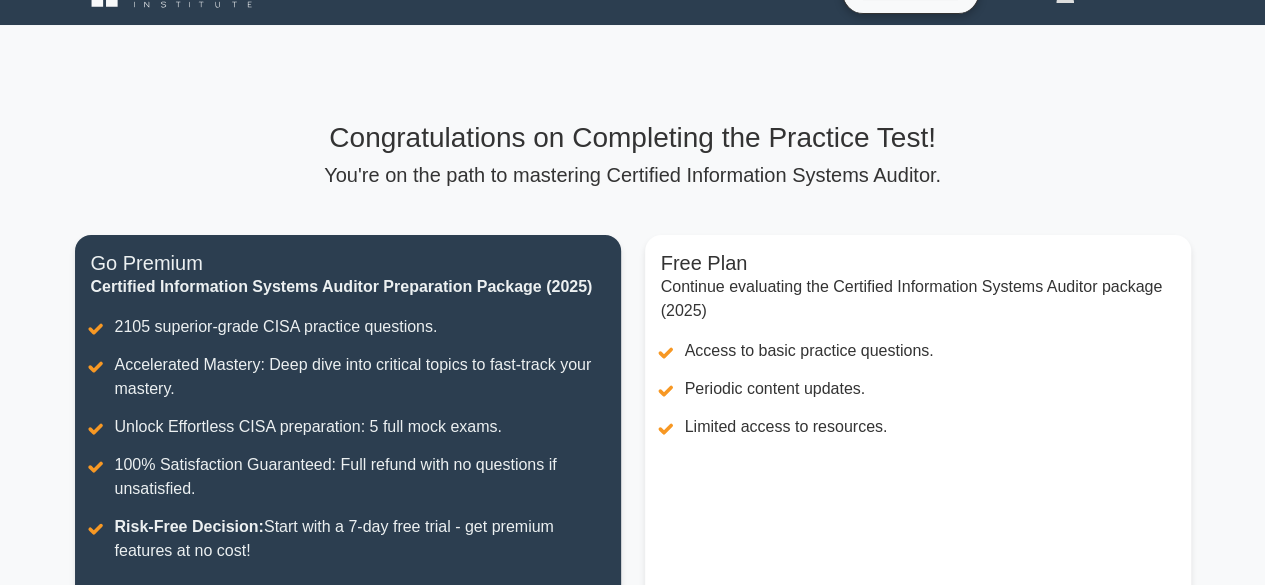 scroll, scrollTop: 0, scrollLeft: 0, axis: both 